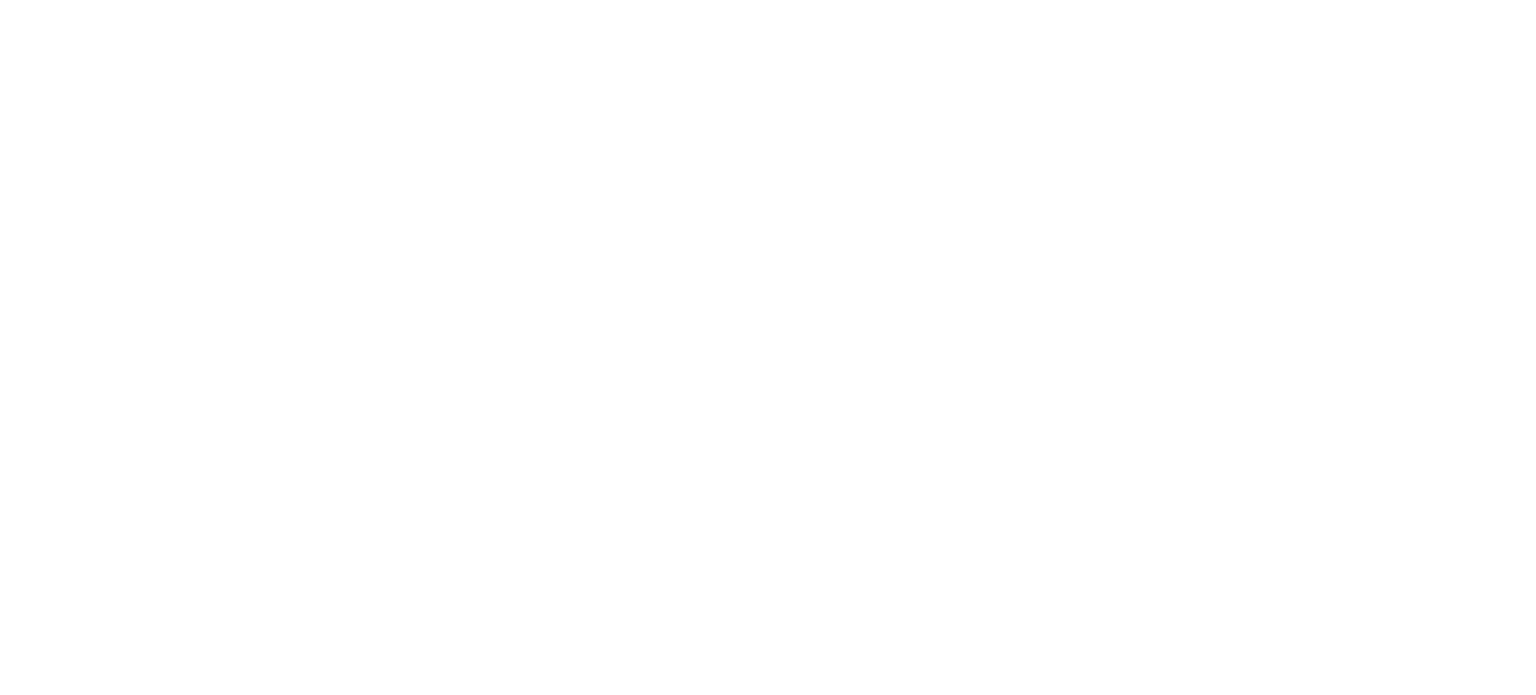 scroll, scrollTop: 0, scrollLeft: 0, axis: both 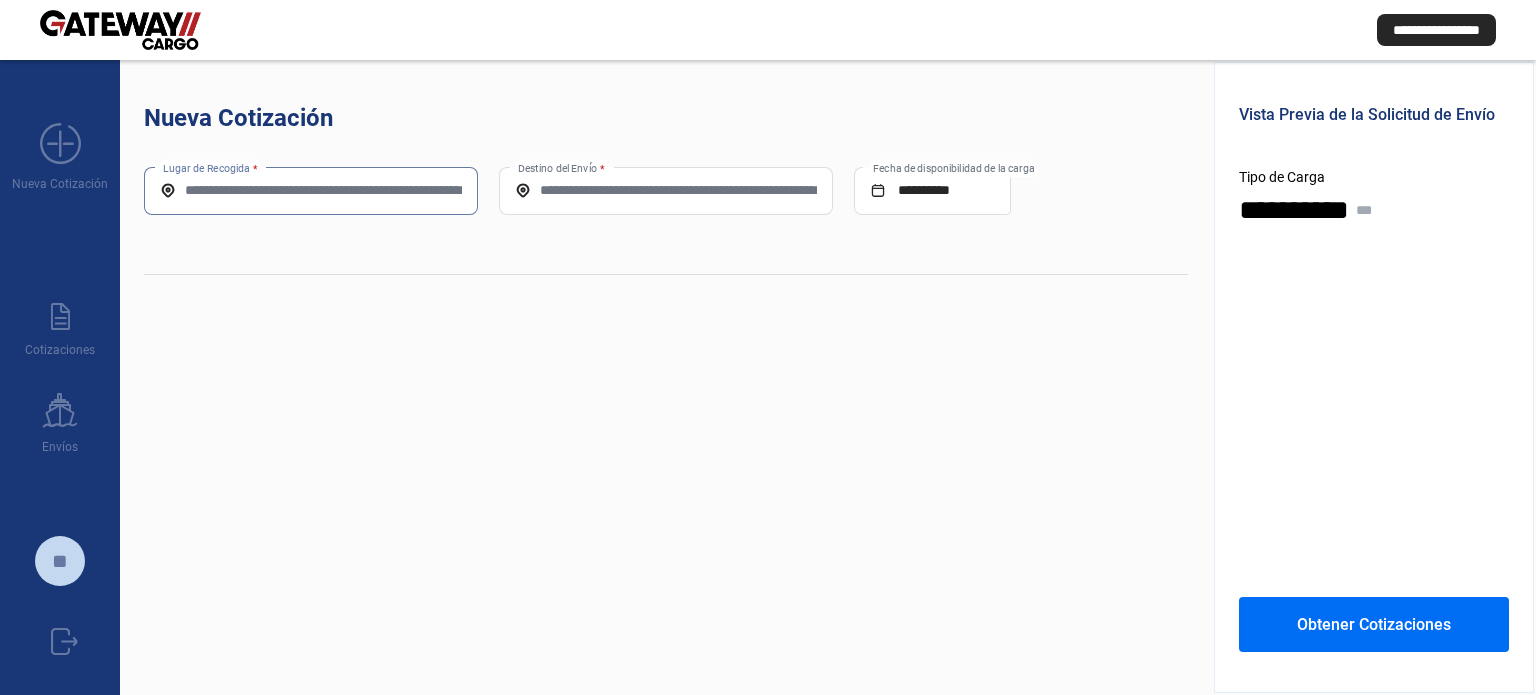 click on "Lugar de Recogida *" at bounding box center [311, 190] 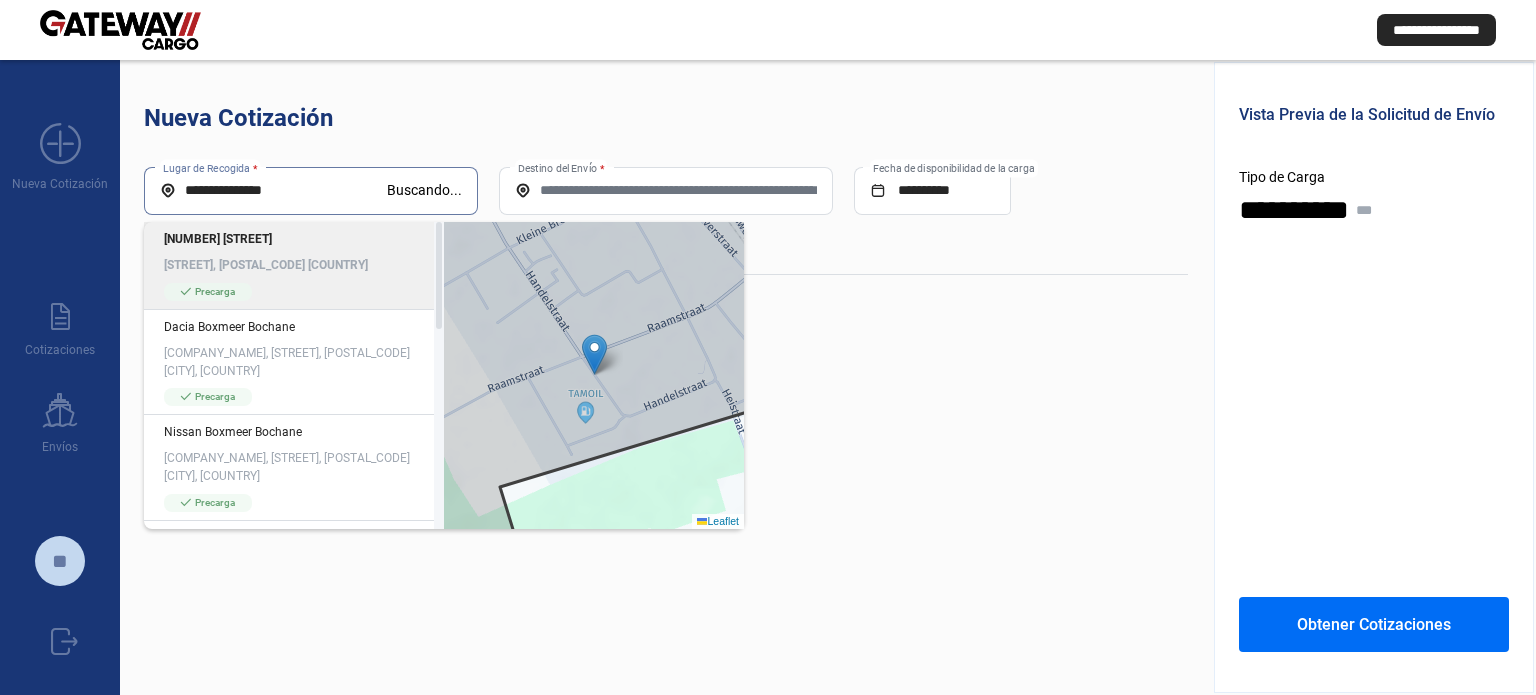 type on "**********" 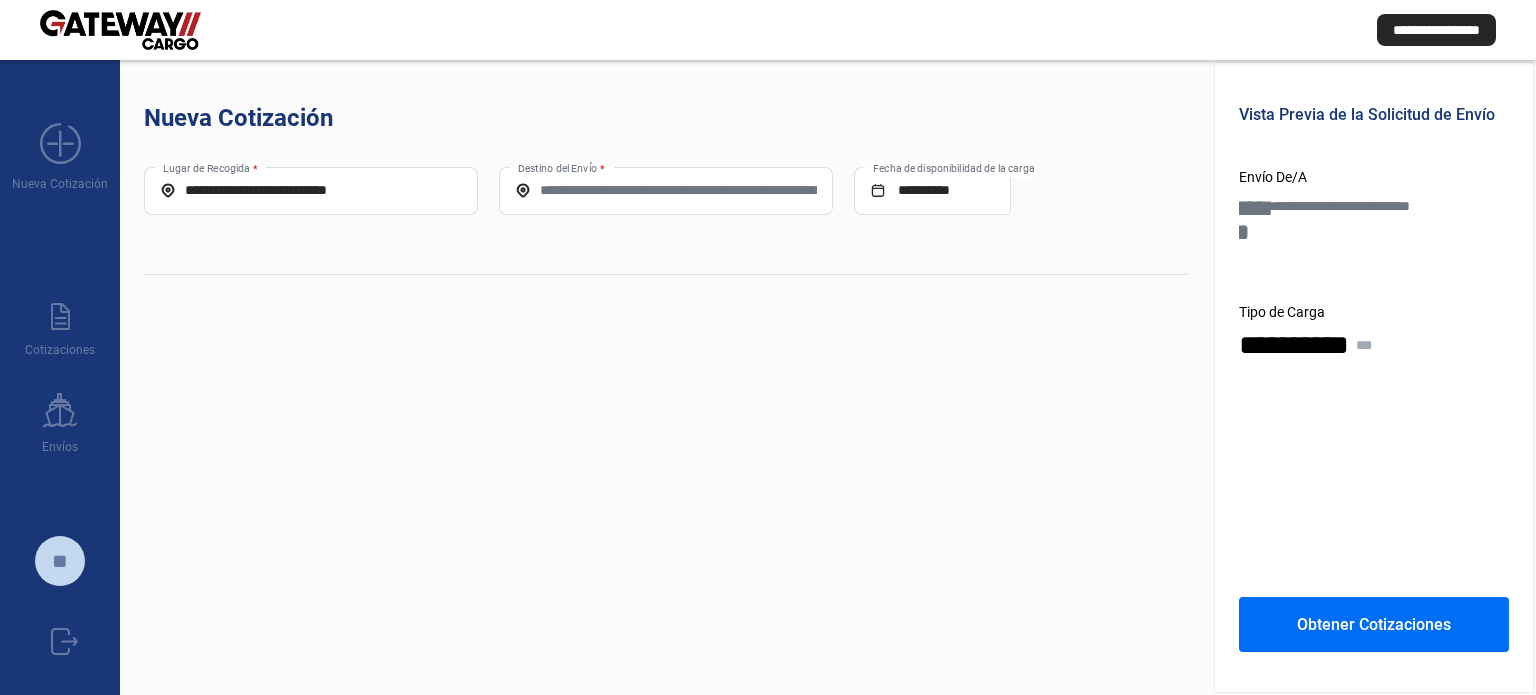 click on "Destino del Envío *" at bounding box center (666, 190) 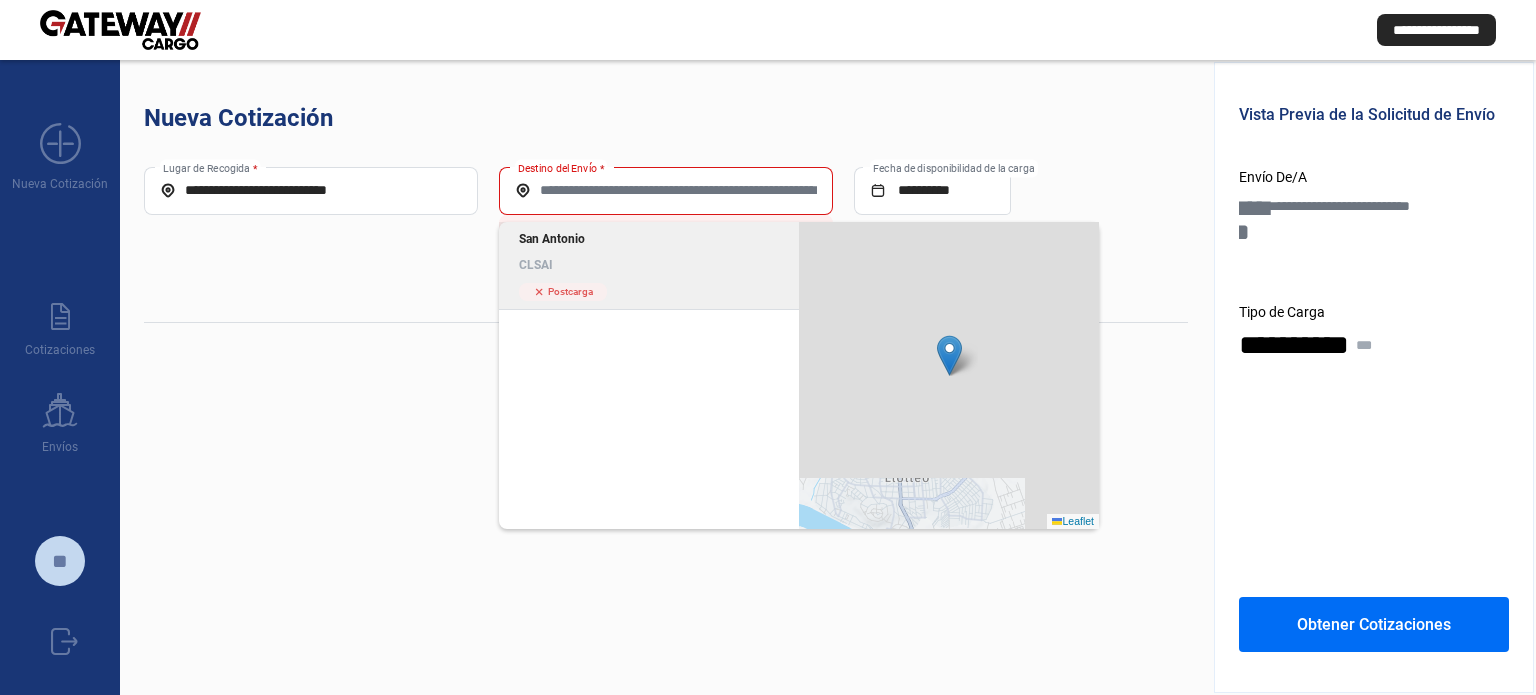 click on "CLSAI" at bounding box center [649, 265] 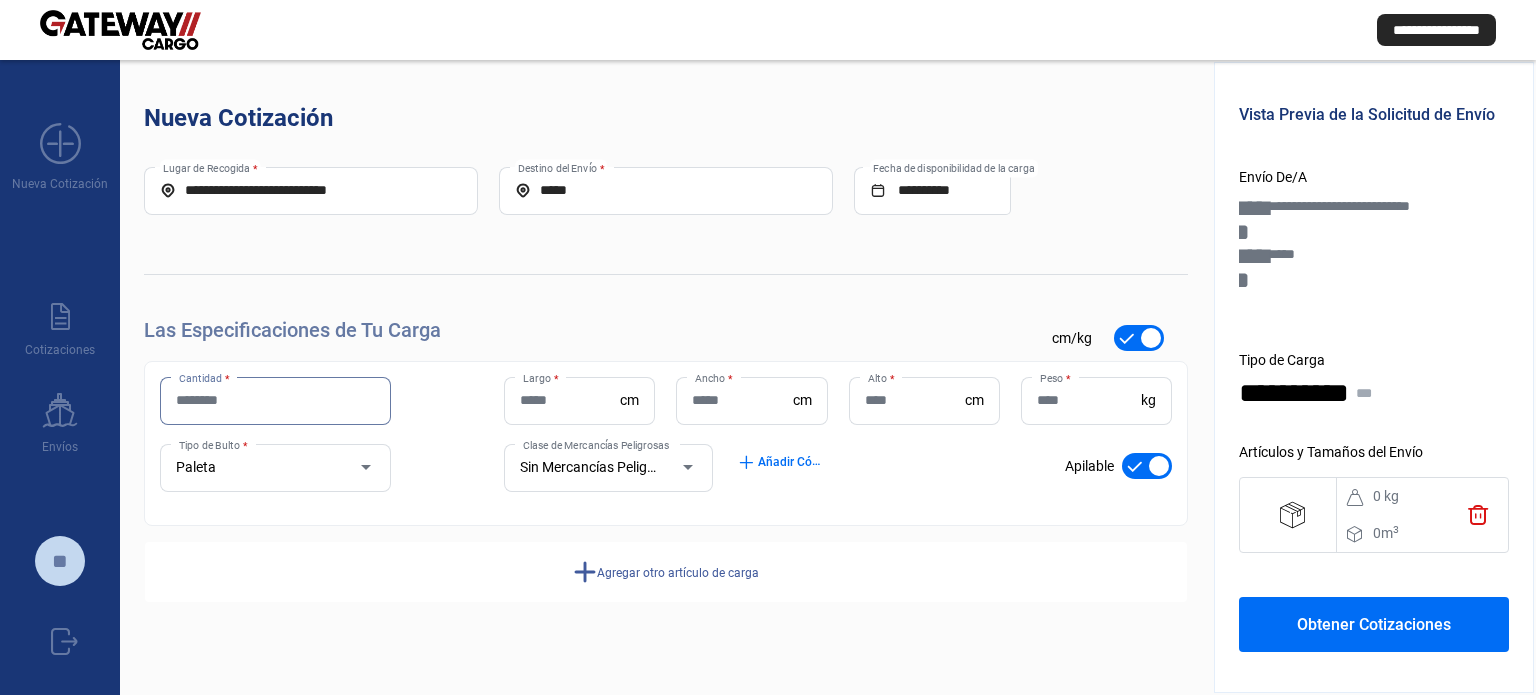 click on "Cantidad *" at bounding box center (275, 400) 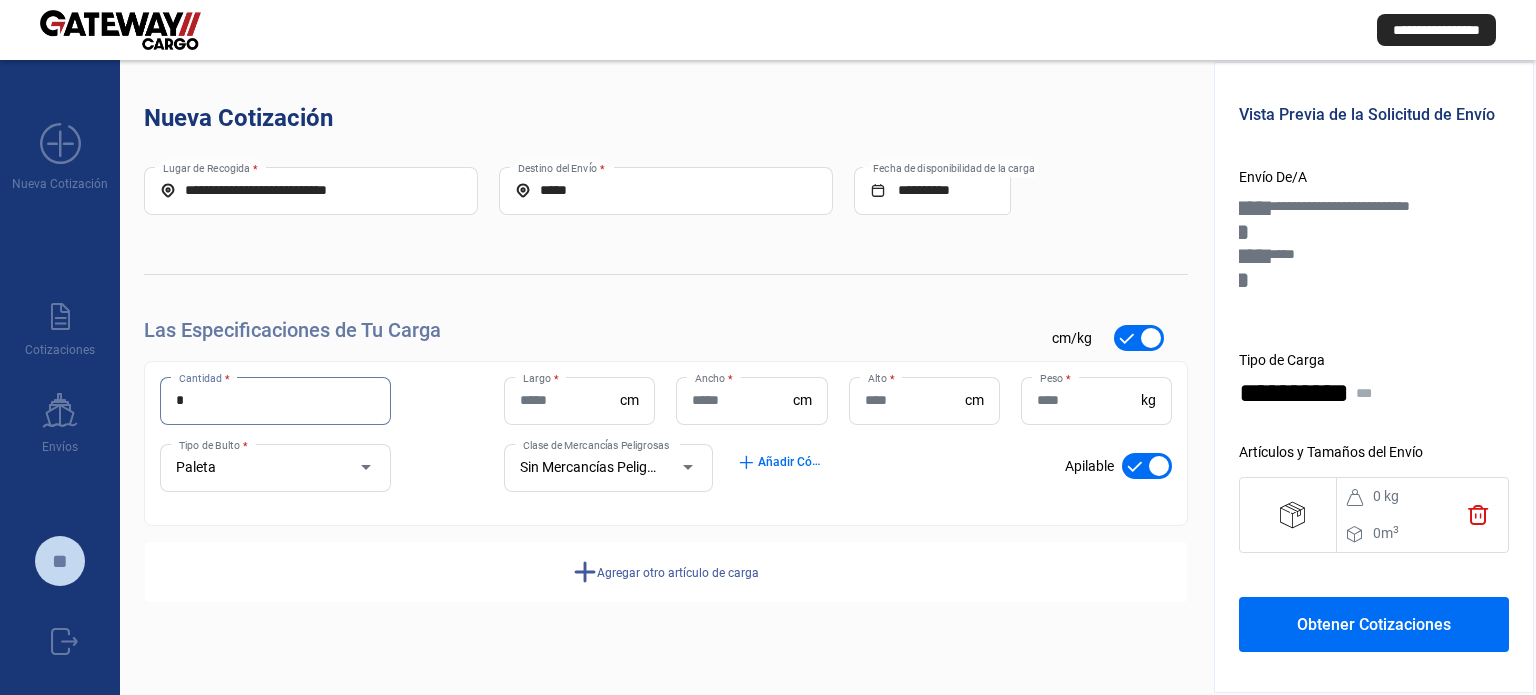 type on "*" 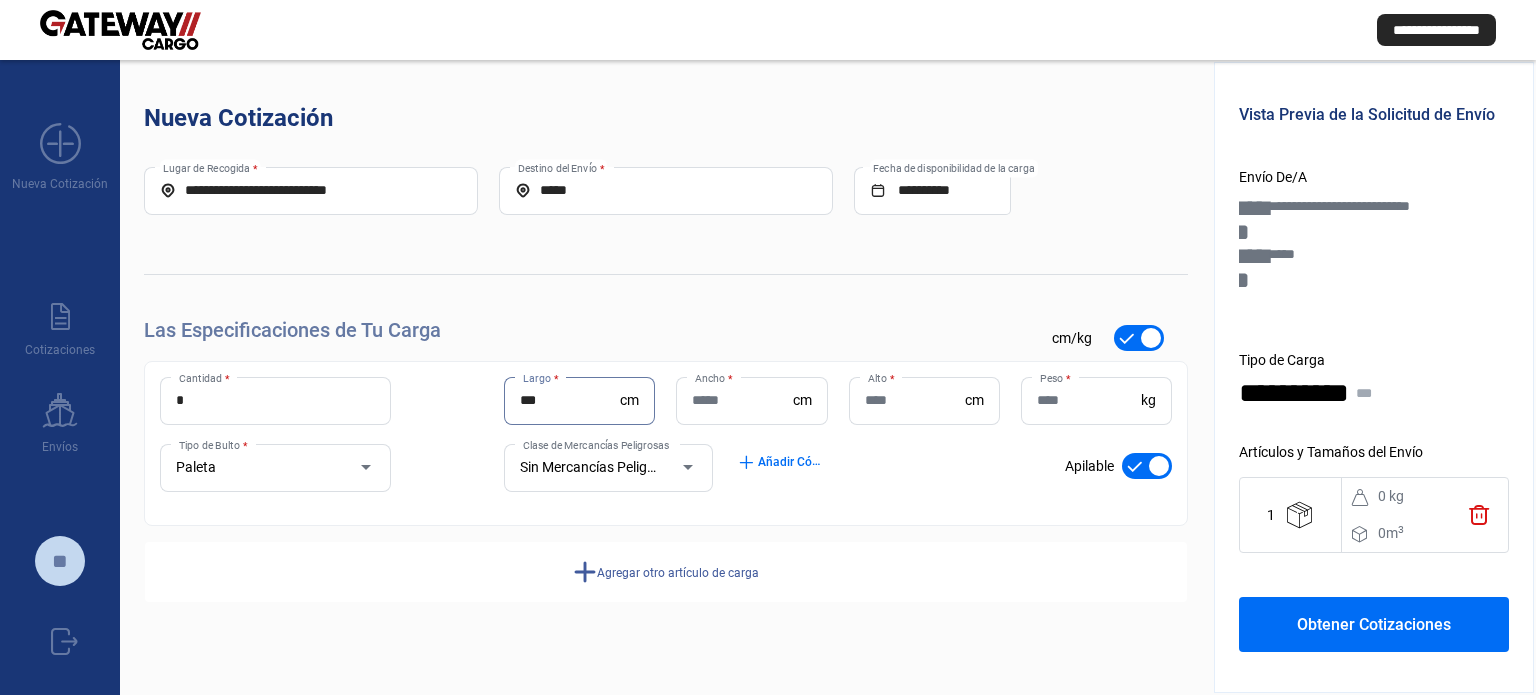 type on "***" 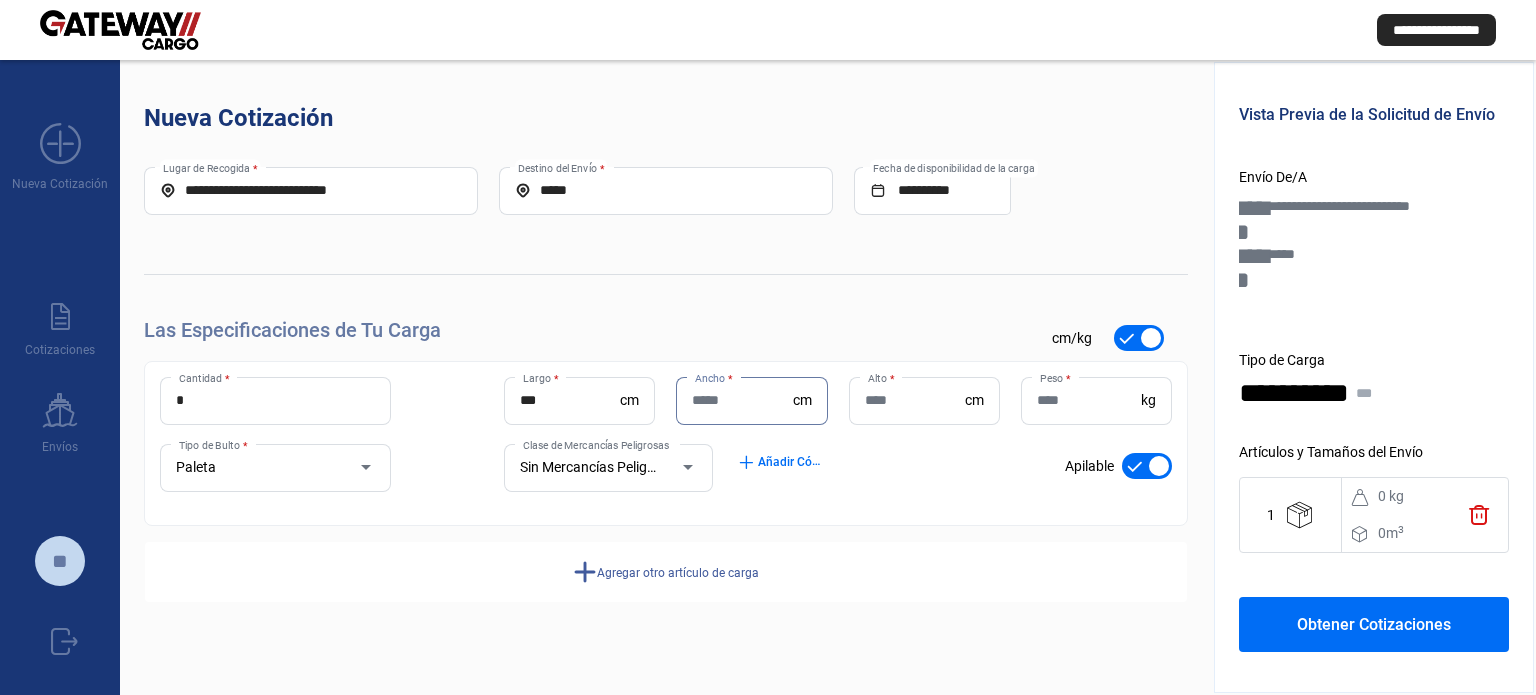 click on "Ancho  *" at bounding box center (742, 400) 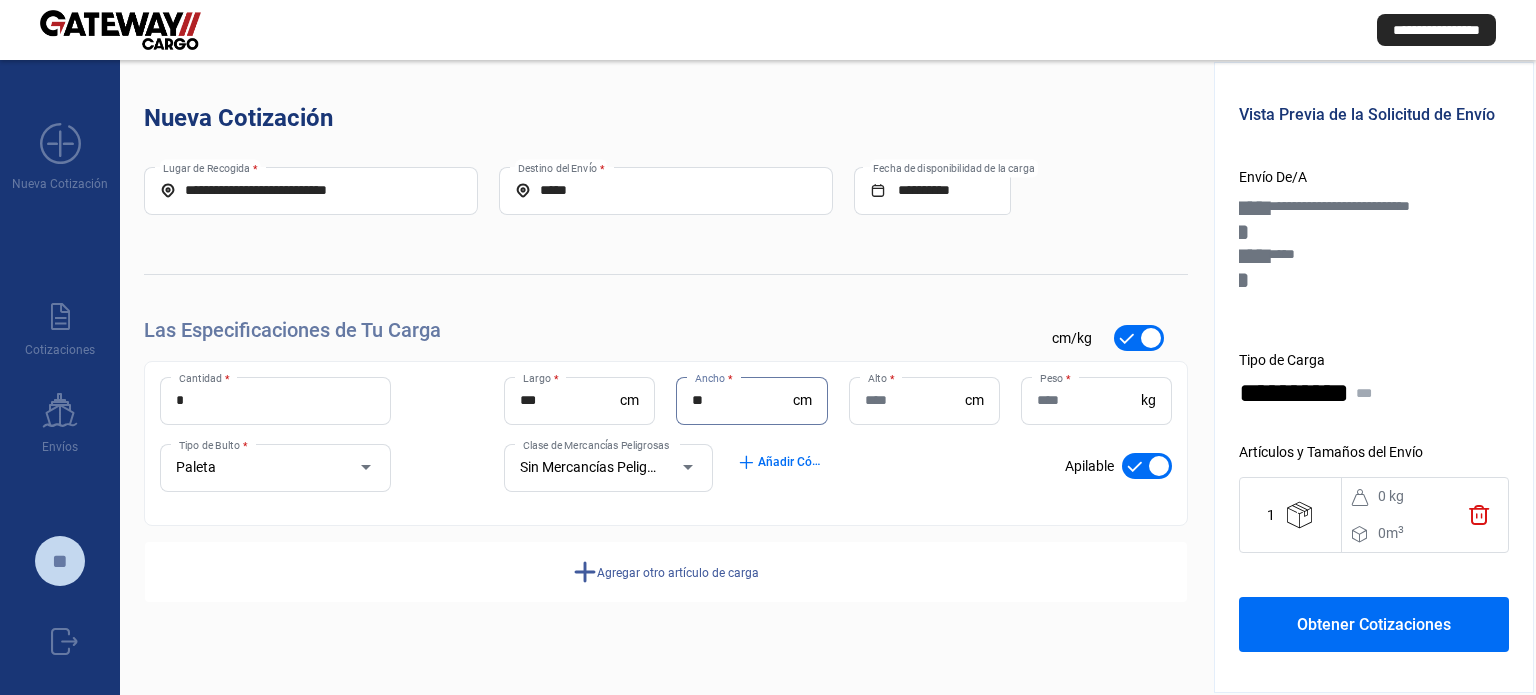 type on "**" 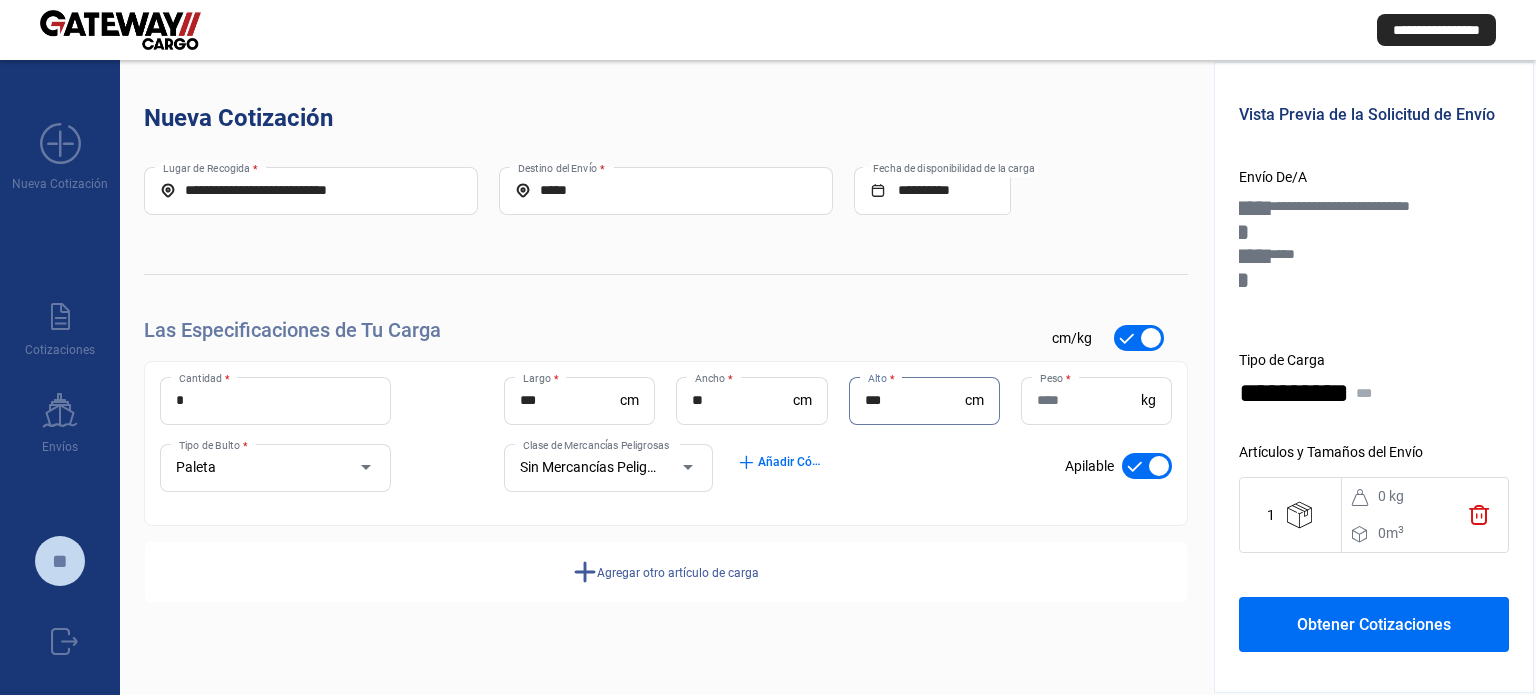type on "***" 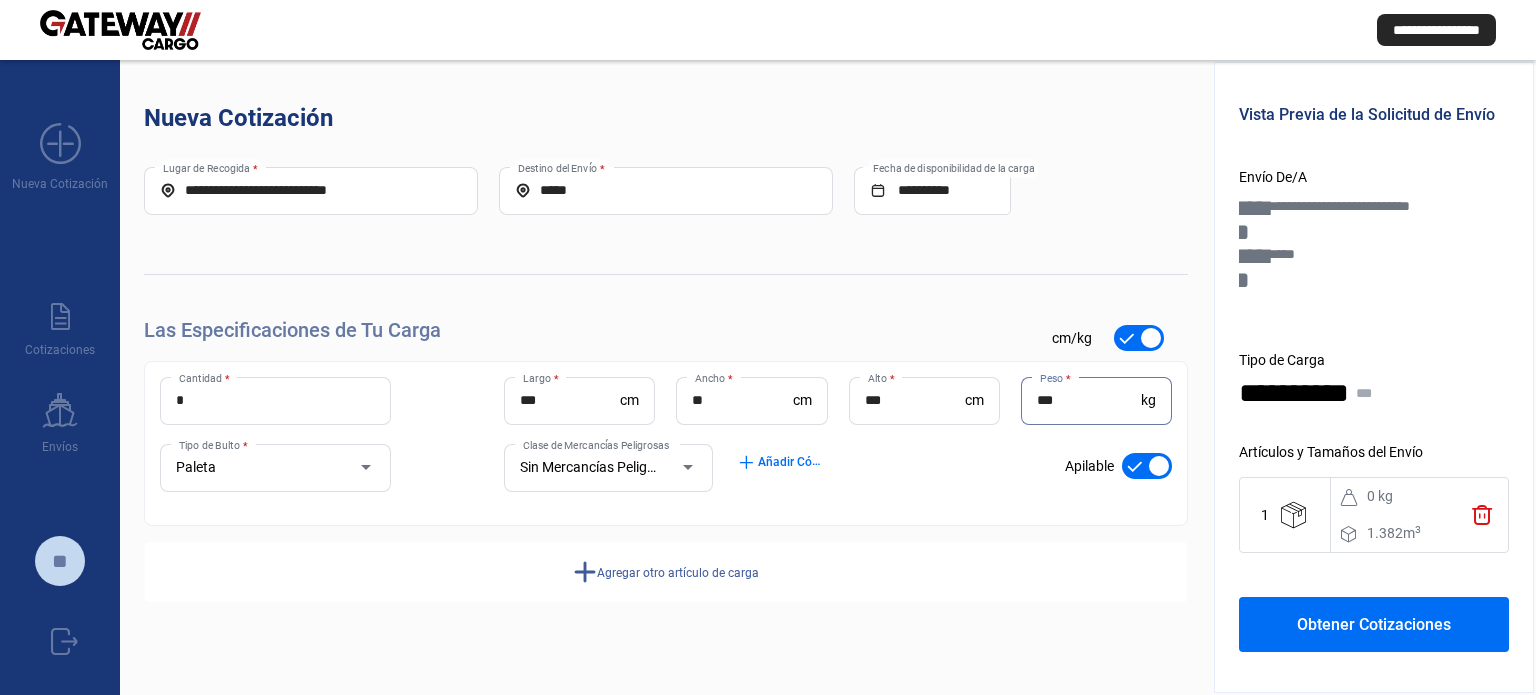 type on "***" 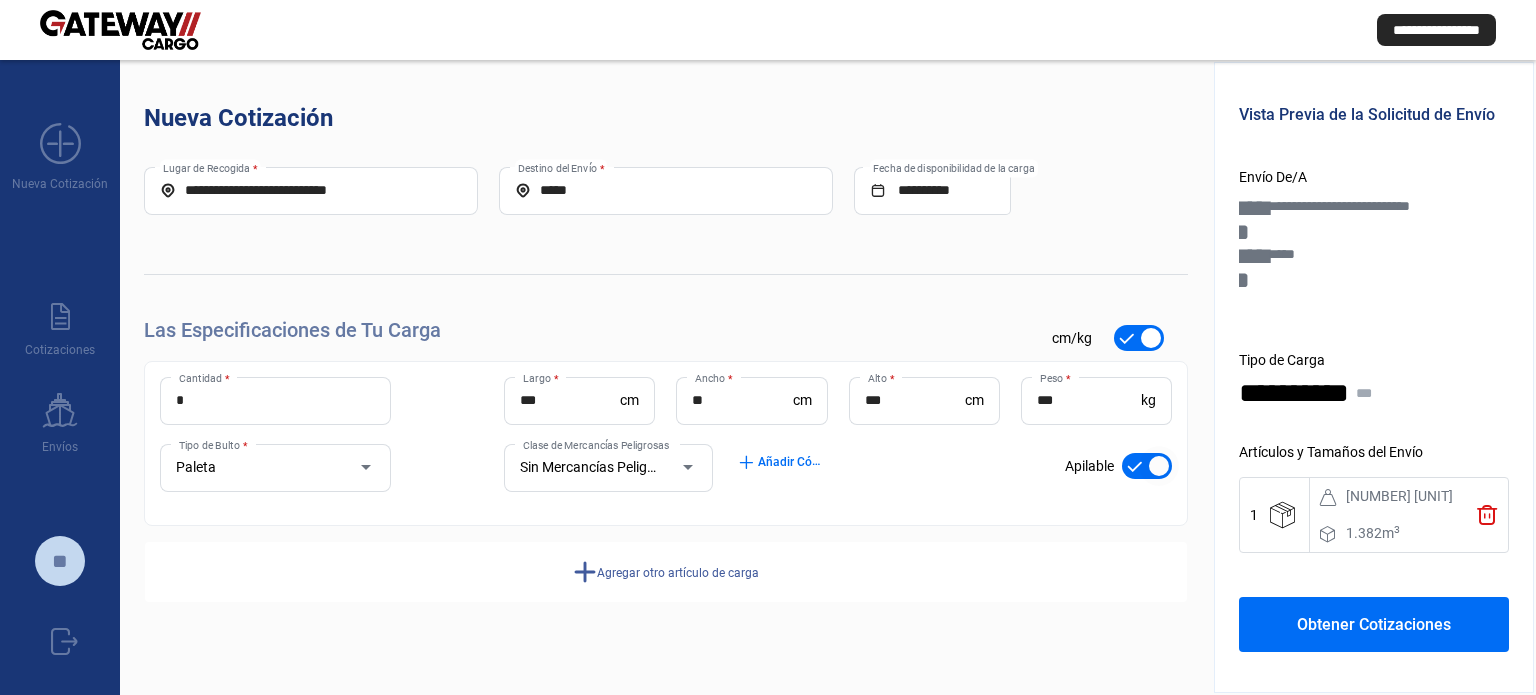 click at bounding box center (1147, 466) 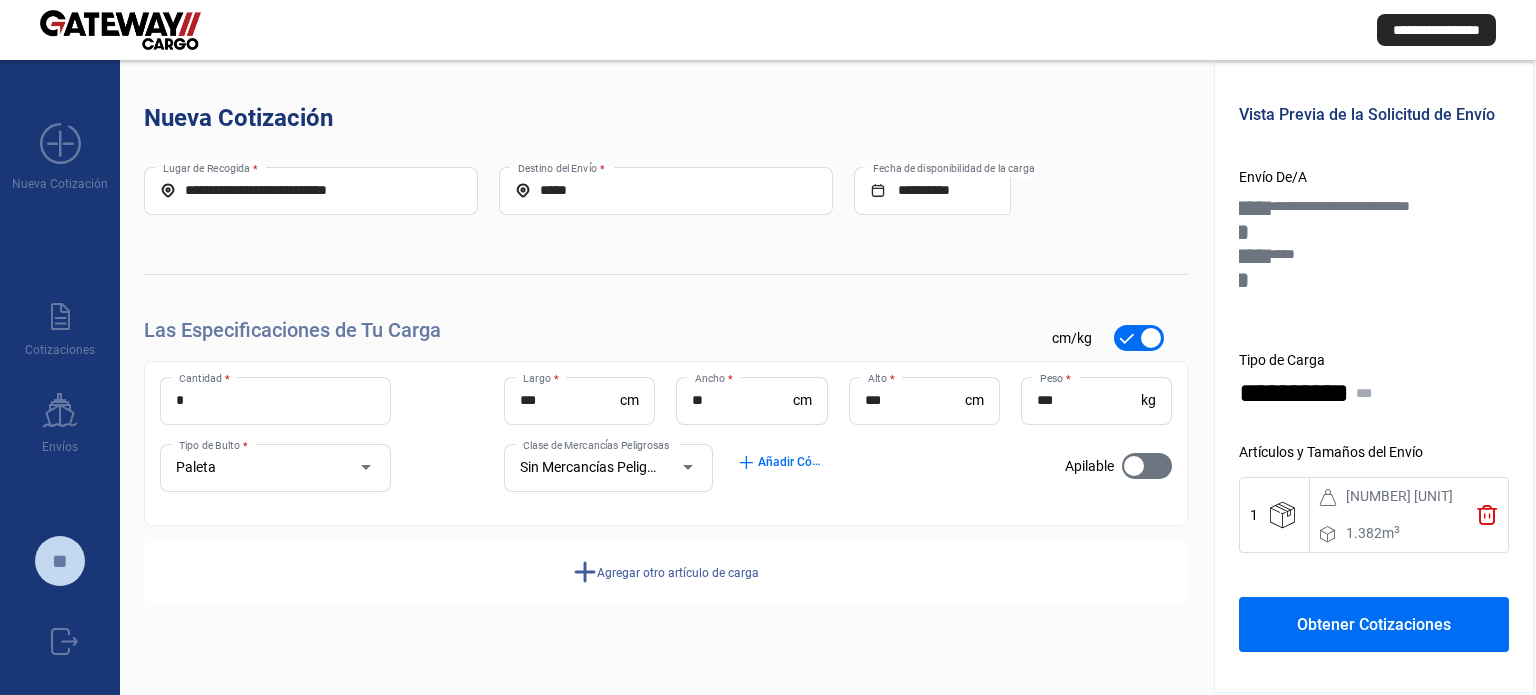 click on "Obtener Cotizaciones" at bounding box center (1374, 624) 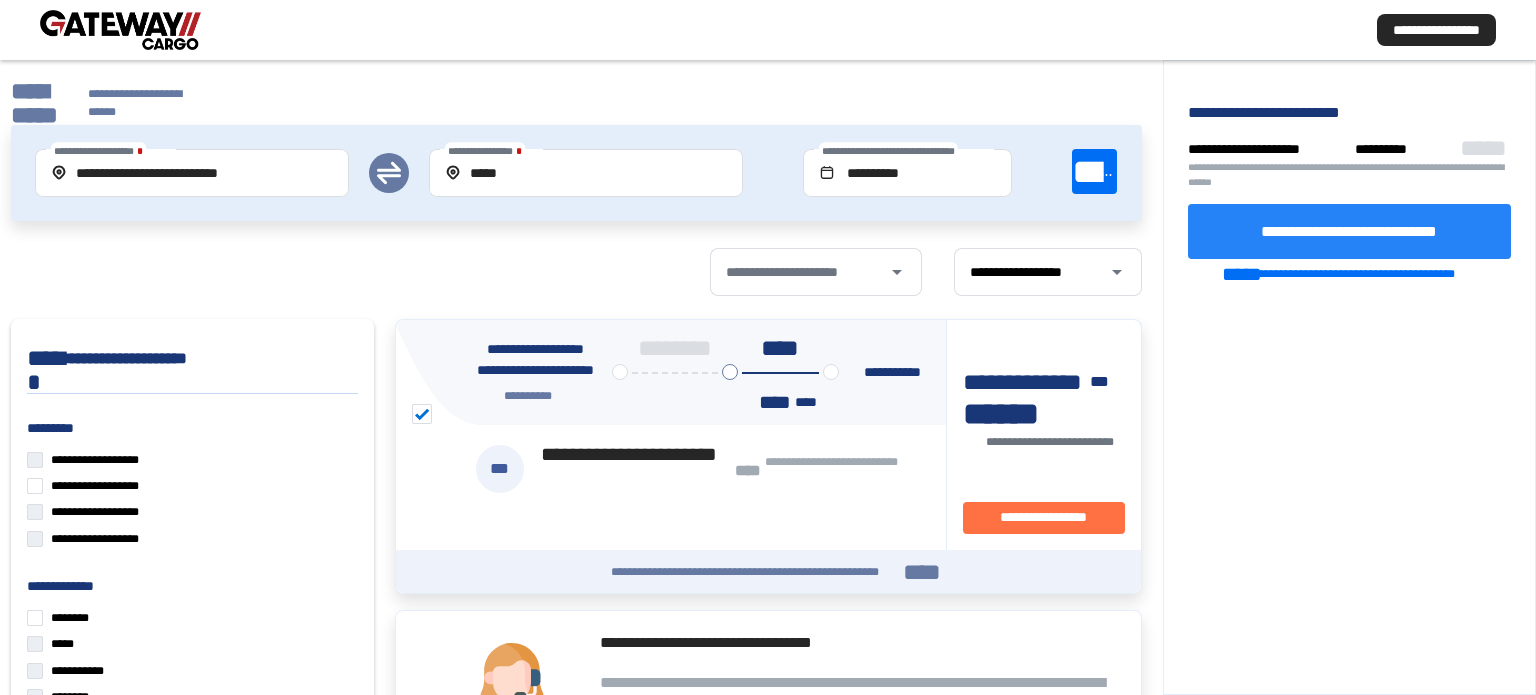 click on "**********" at bounding box center [1349, 230] 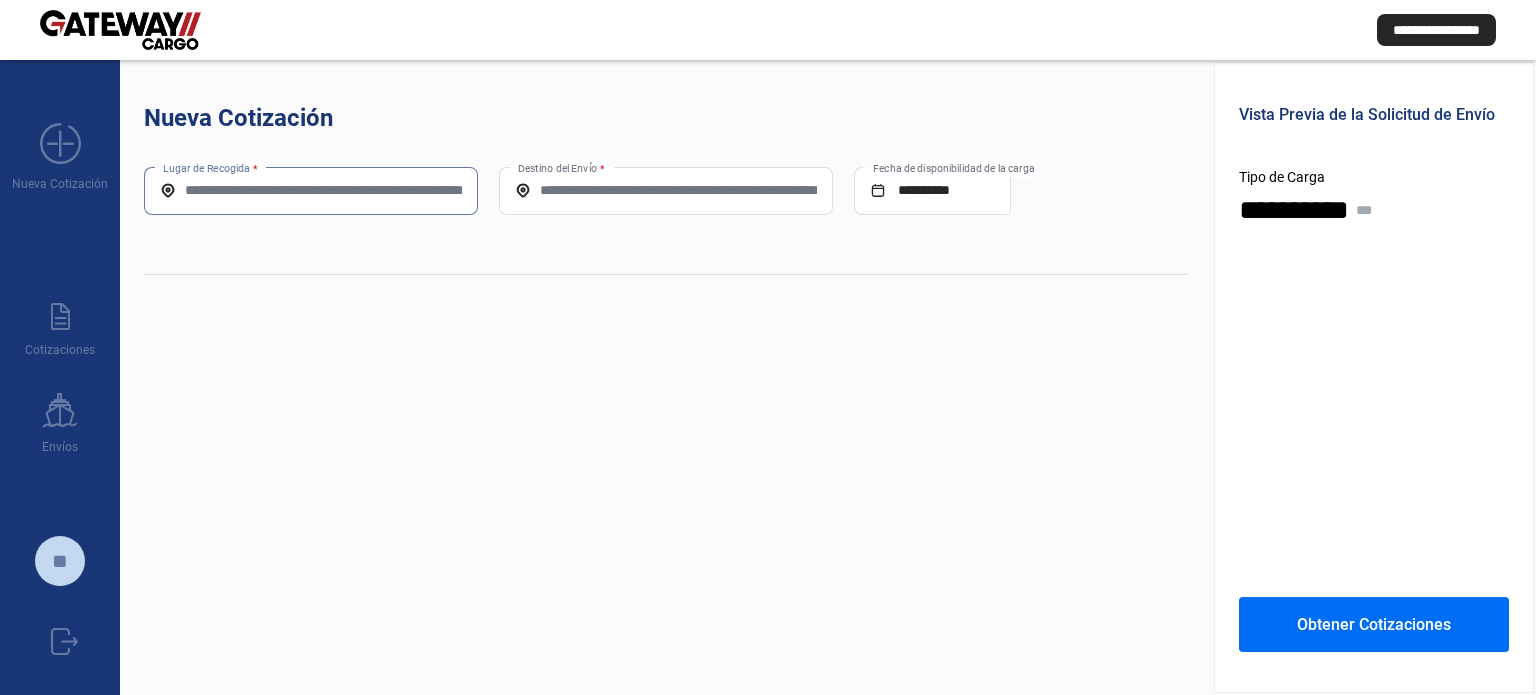 click on "Lugar de Recogida *" at bounding box center [311, 190] 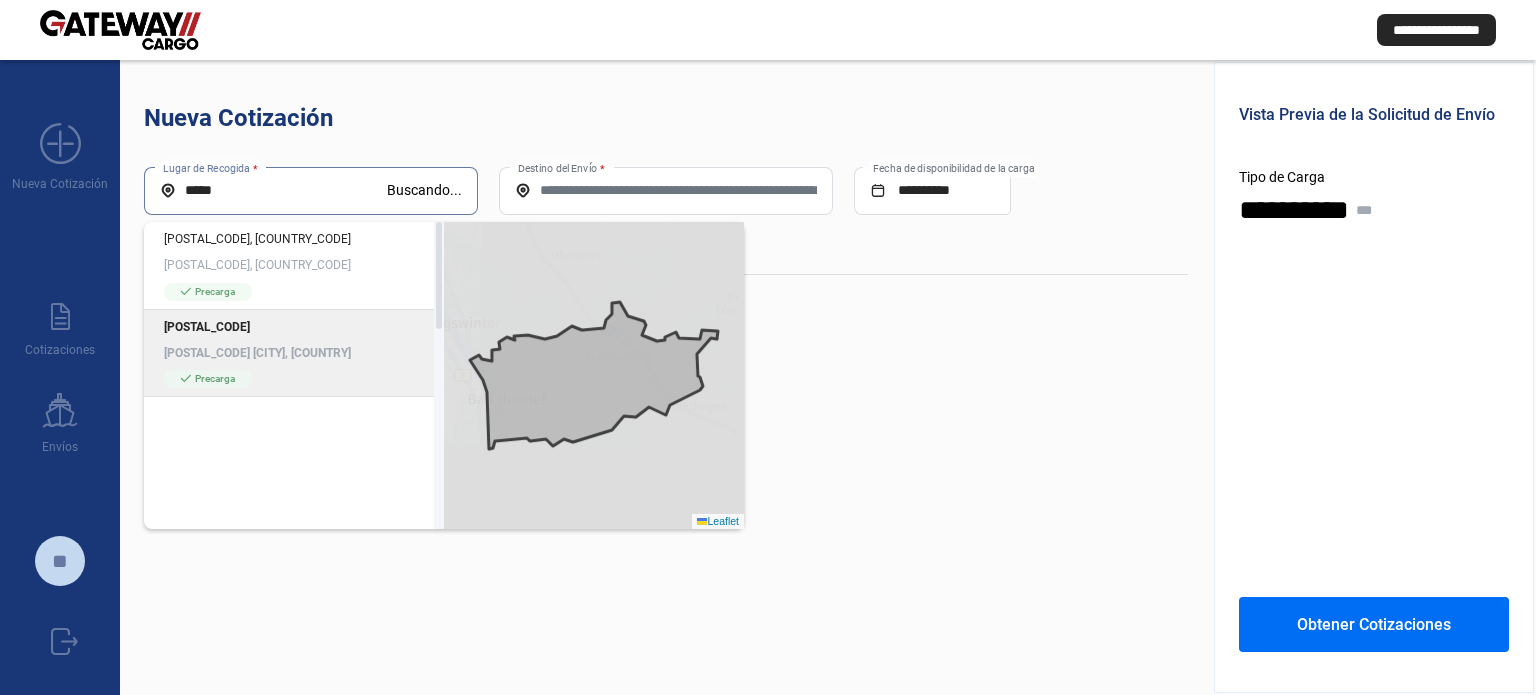 type on "*****" 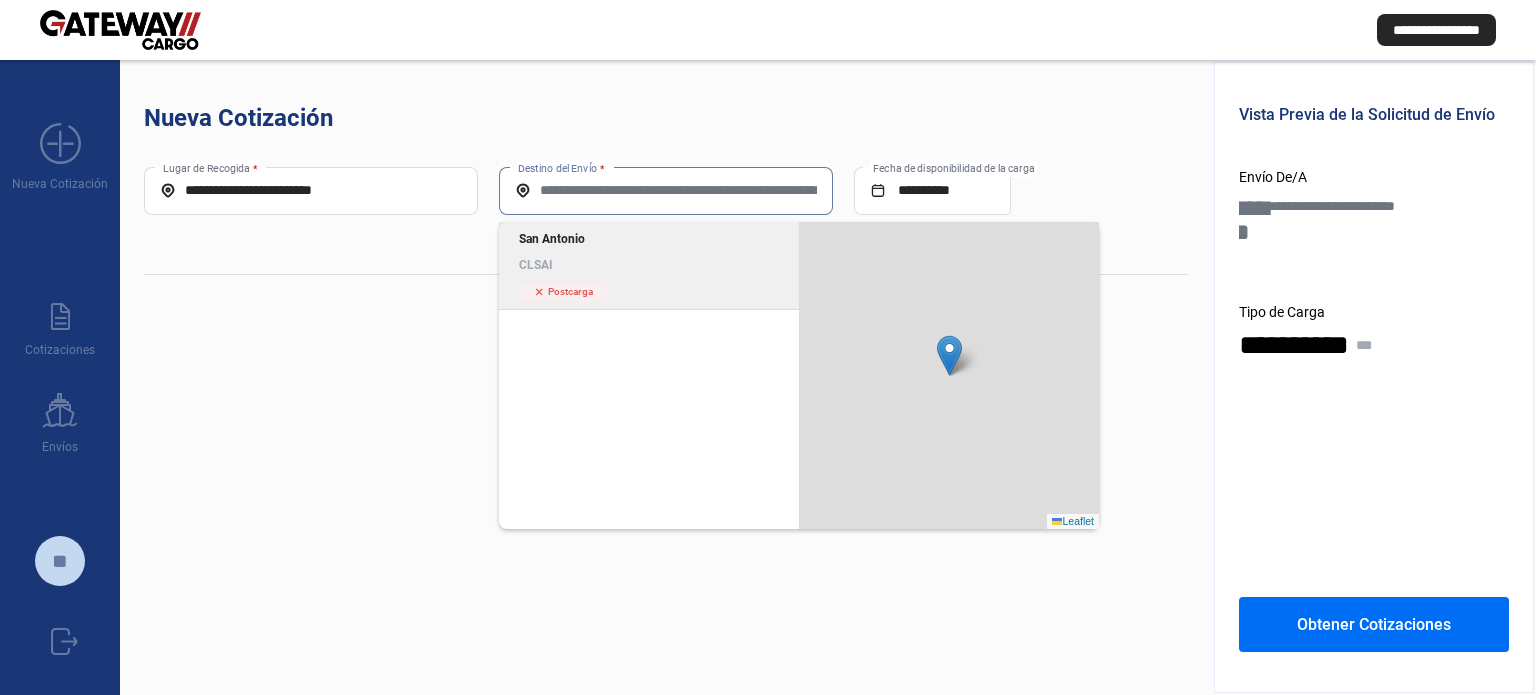 click on "Destino del Envío *" at bounding box center [666, 190] 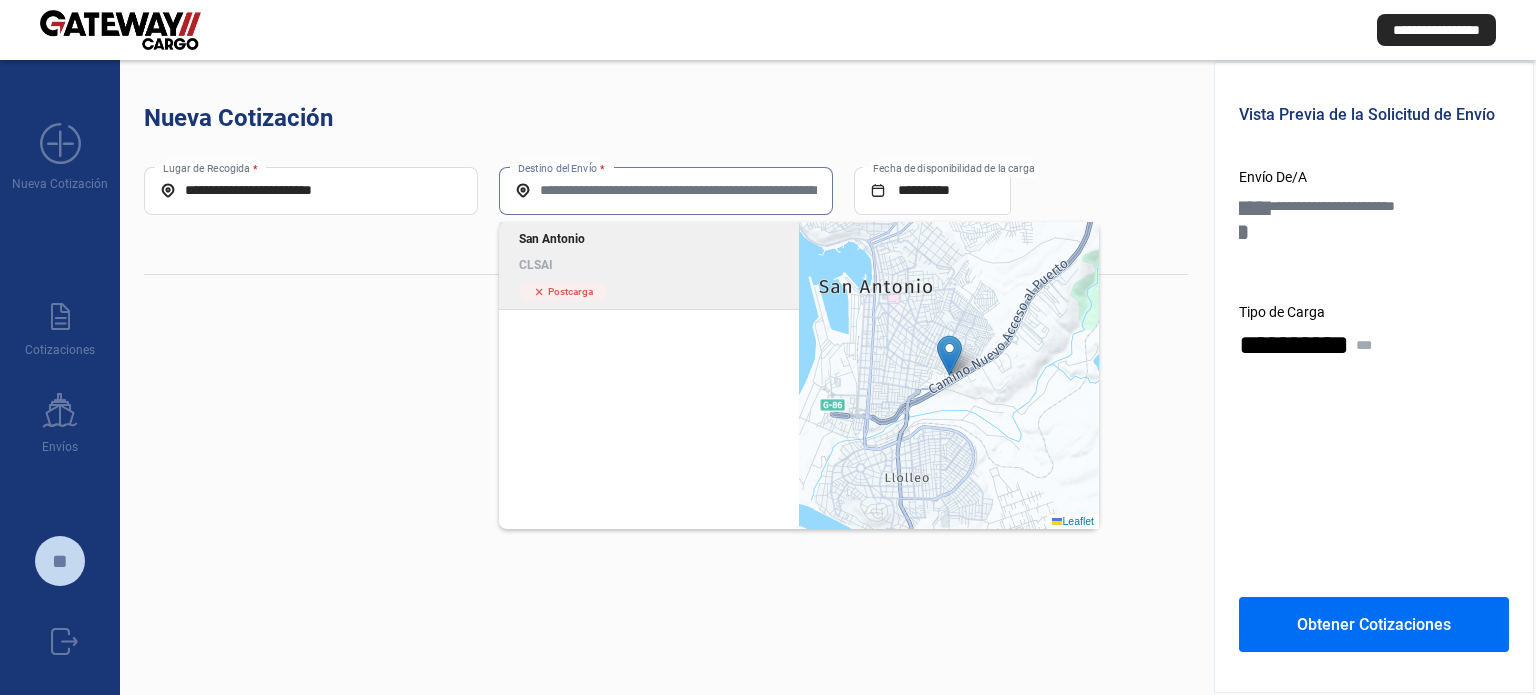 click on "CLSAI" at bounding box center (649, 265) 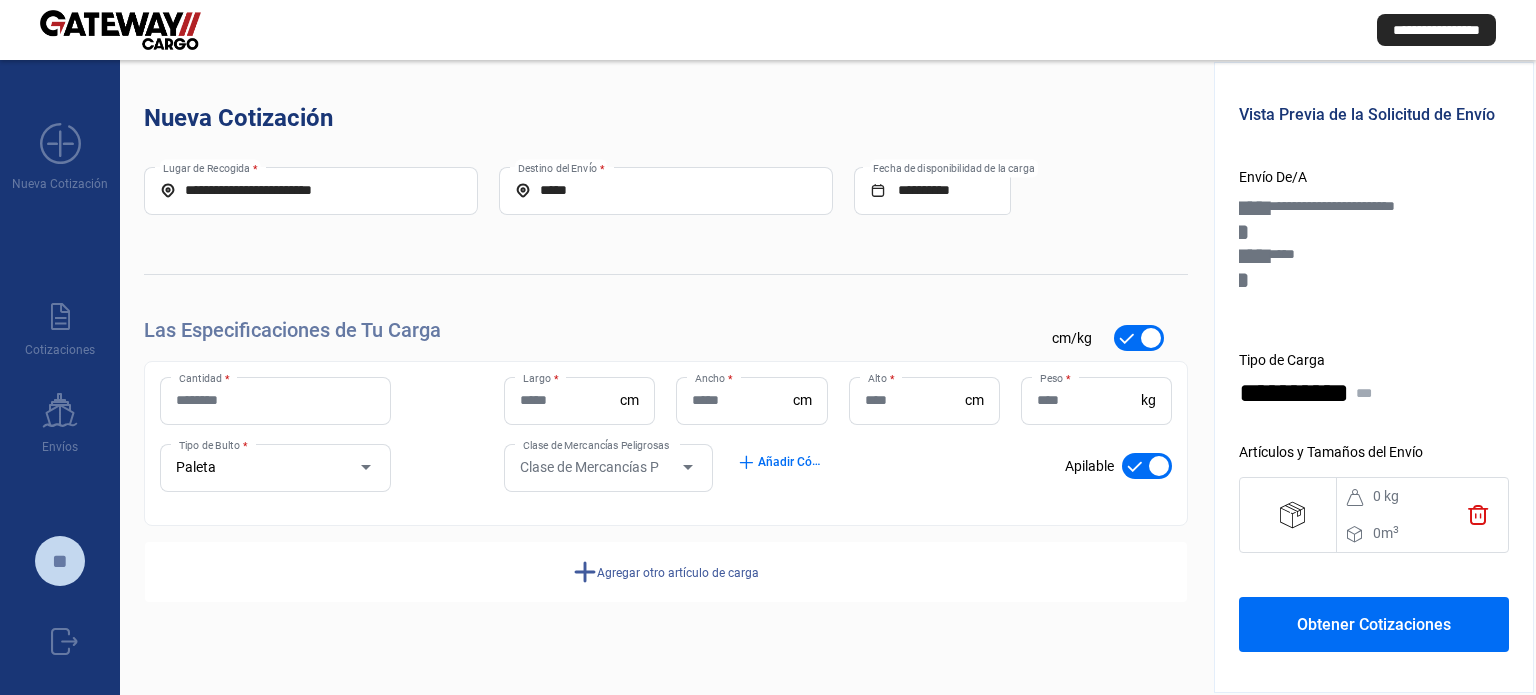 click on "Cantidad *" at bounding box center [275, 400] 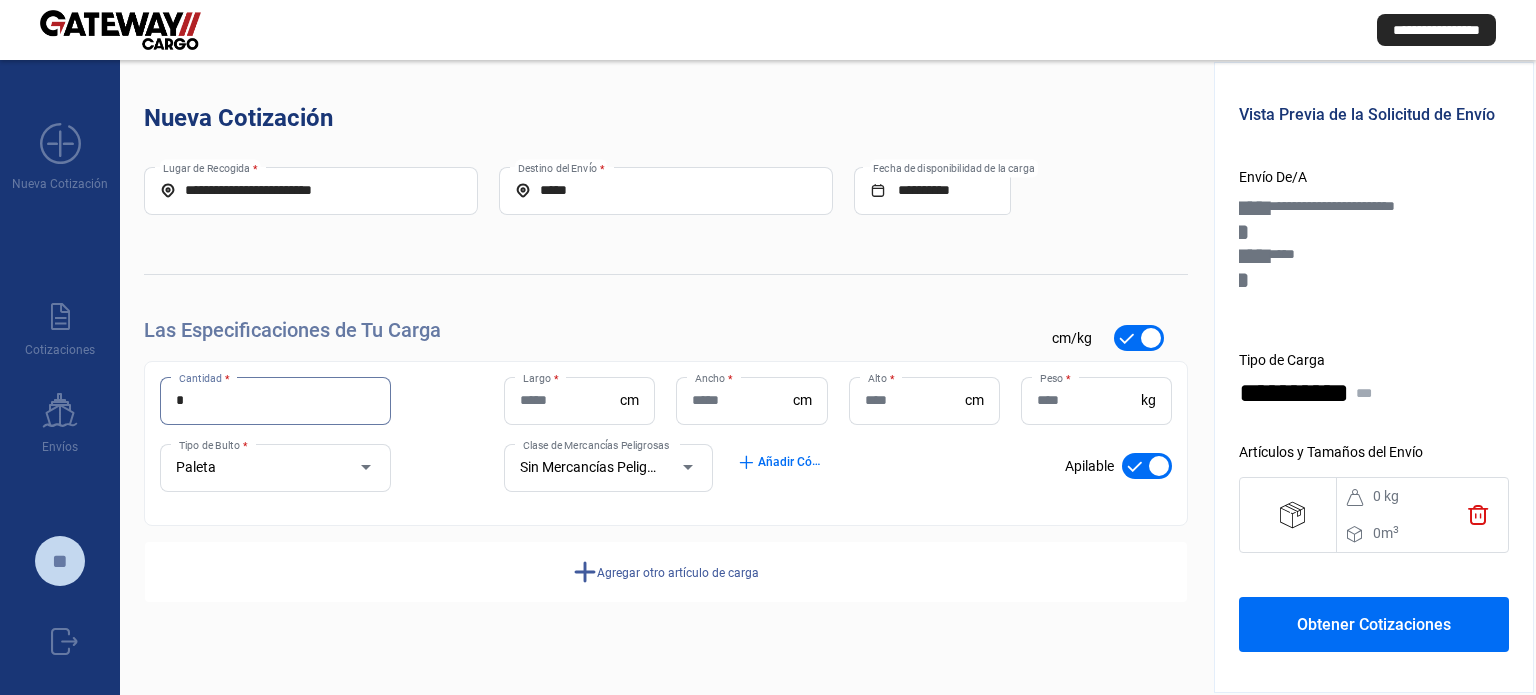 type on "*" 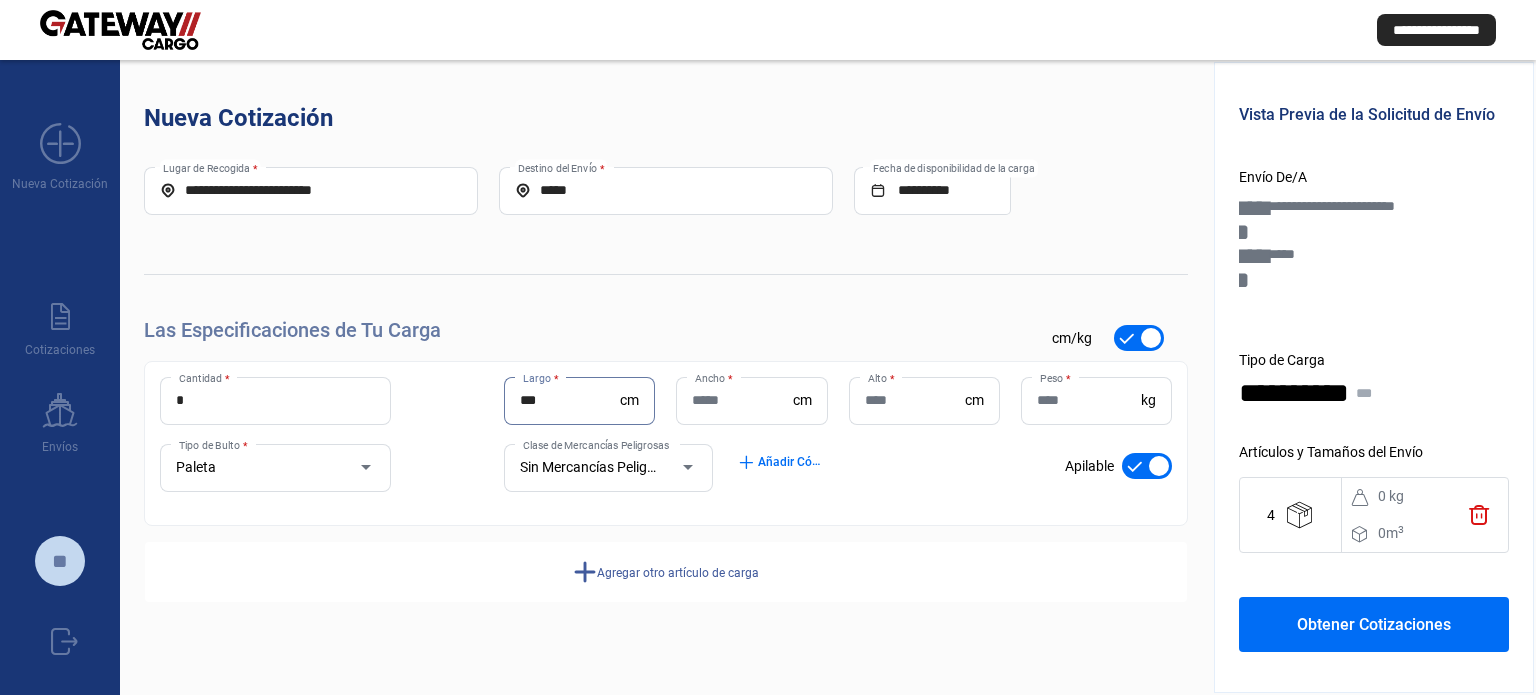 type on "***" 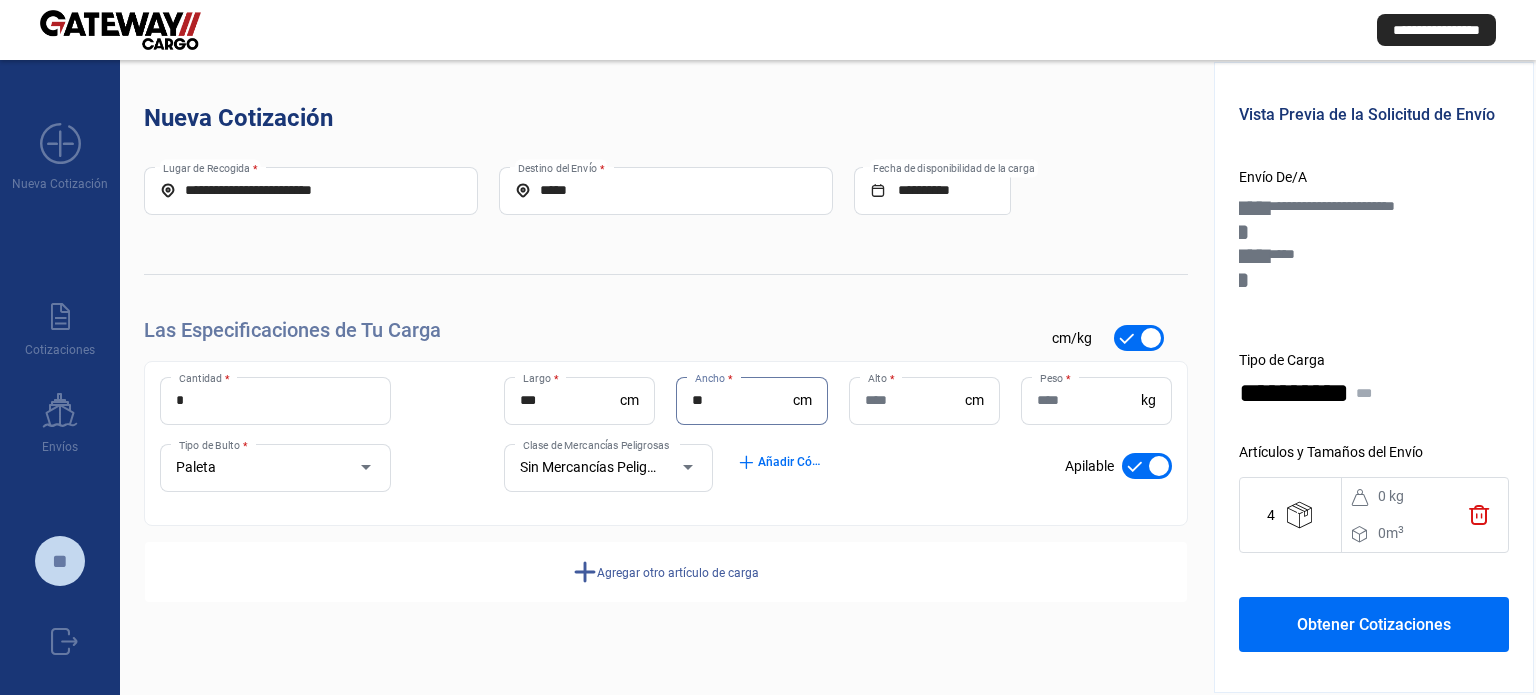 type on "**" 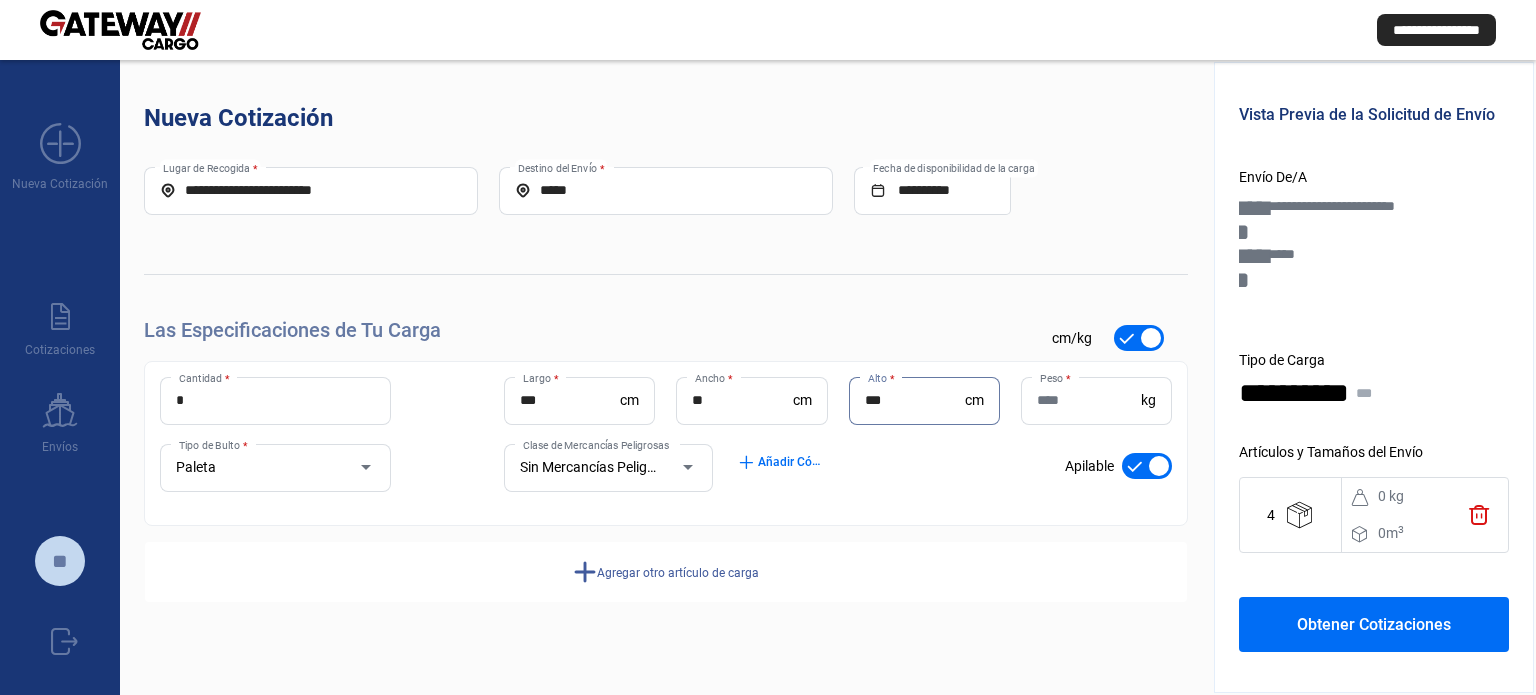 type on "***" 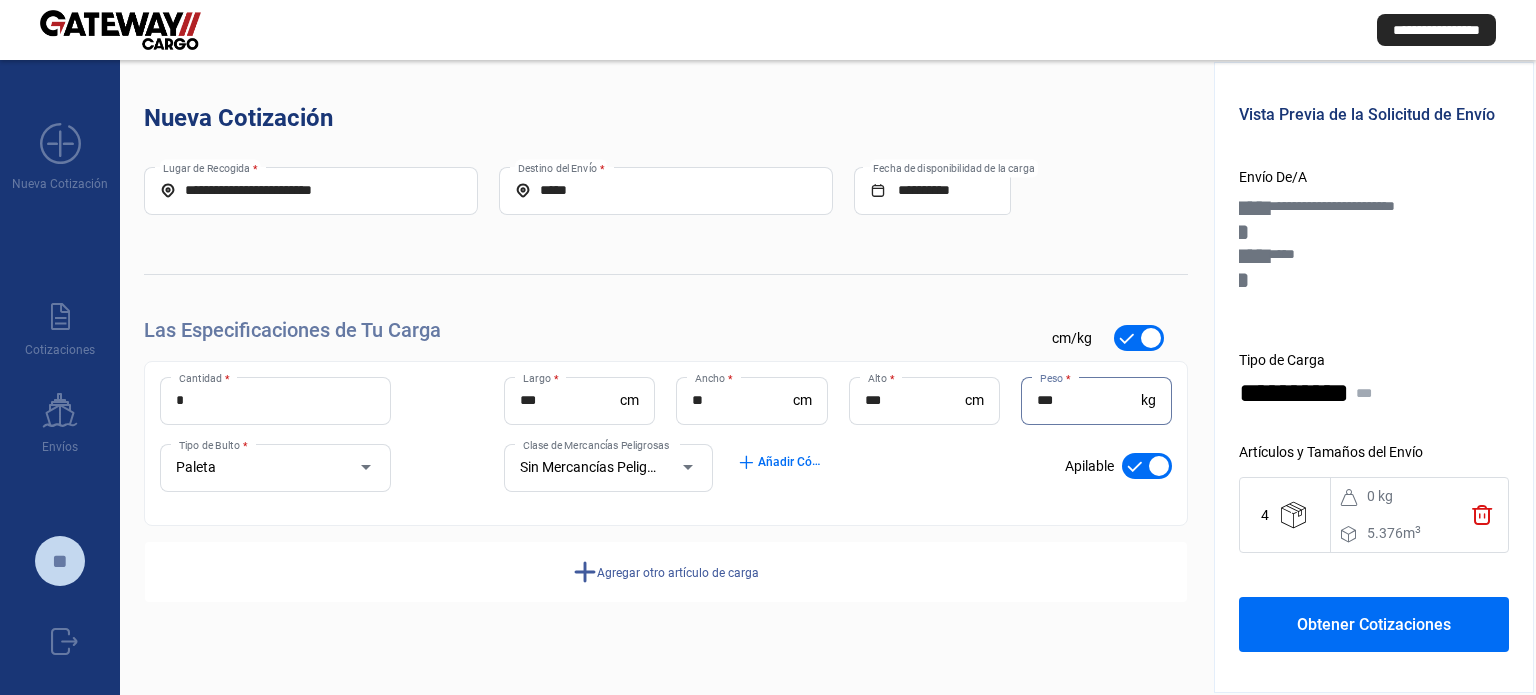 type on "***" 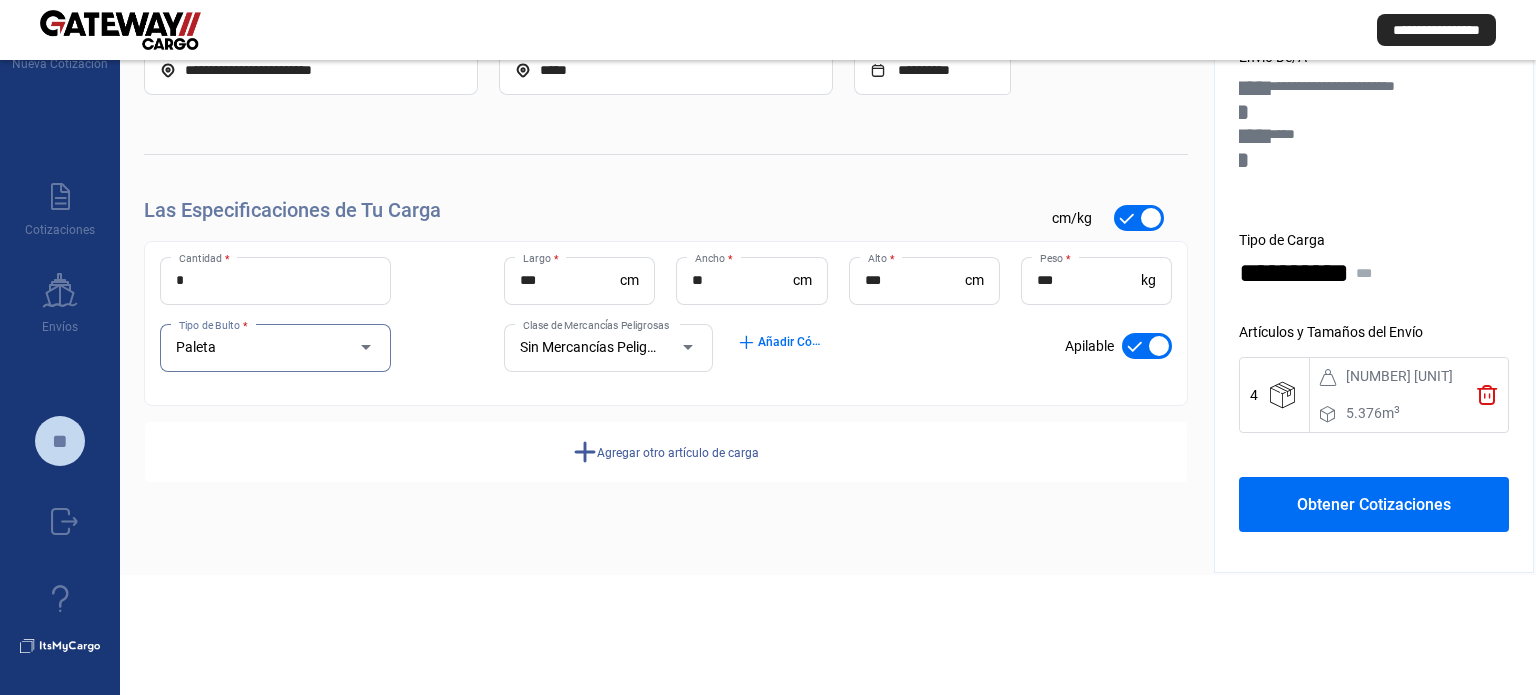 scroll, scrollTop: 122, scrollLeft: 0, axis: vertical 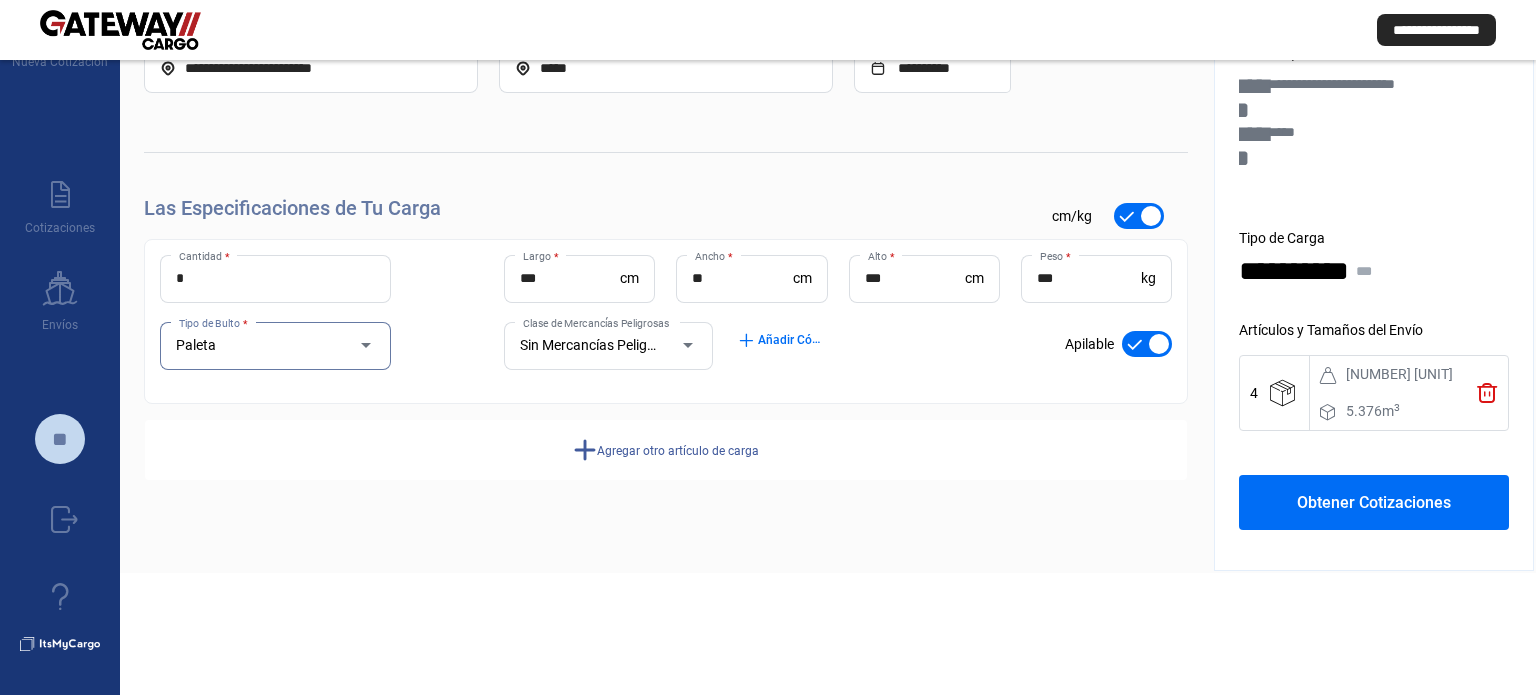 click on "Obtener Cotizaciones" at bounding box center (1374, 502) 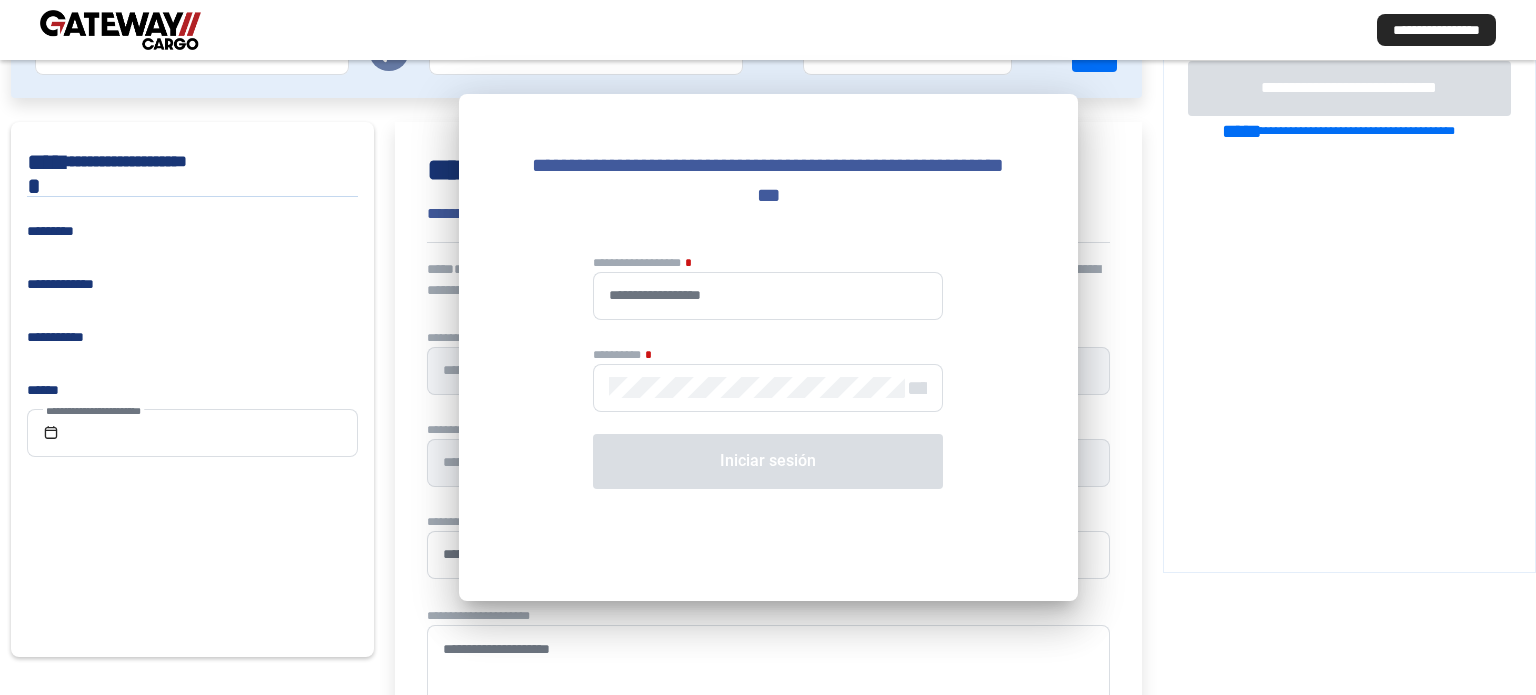 type on "**********" 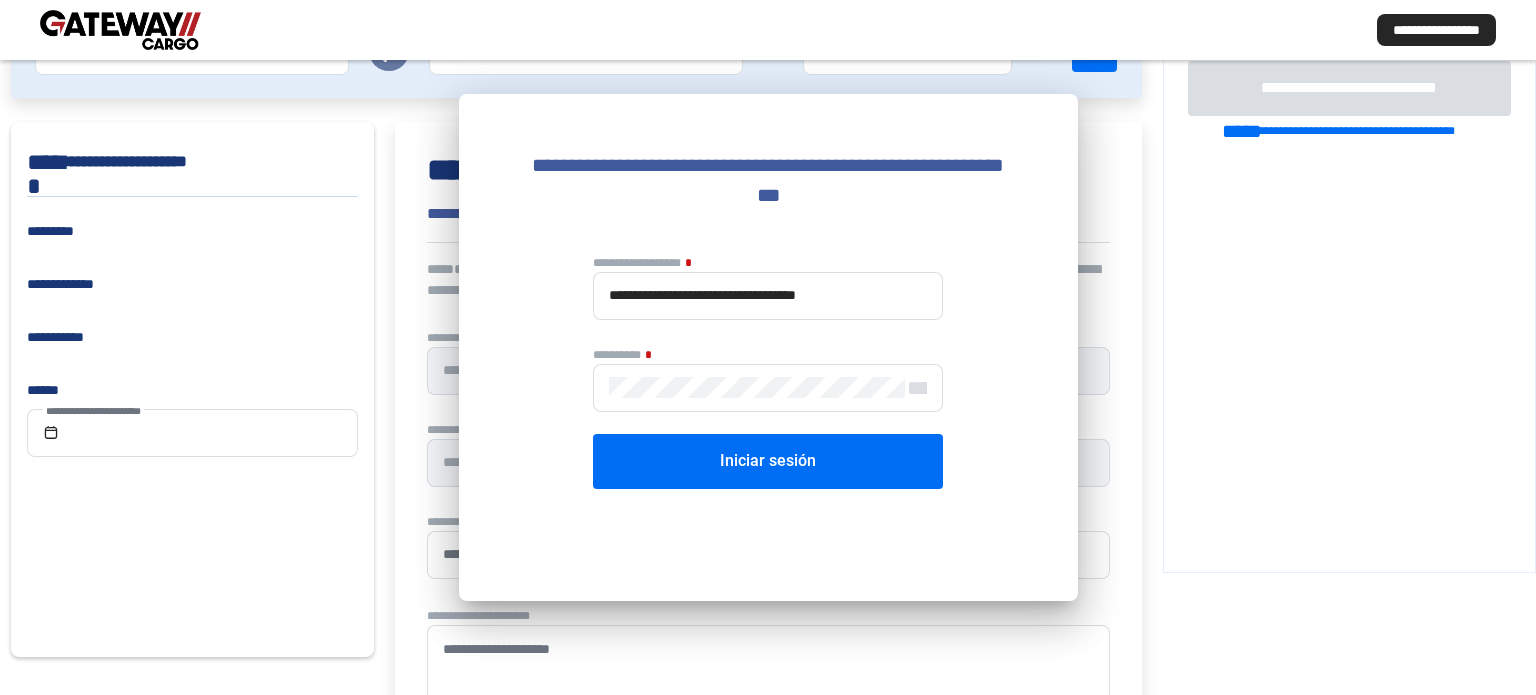 scroll, scrollTop: 0, scrollLeft: 0, axis: both 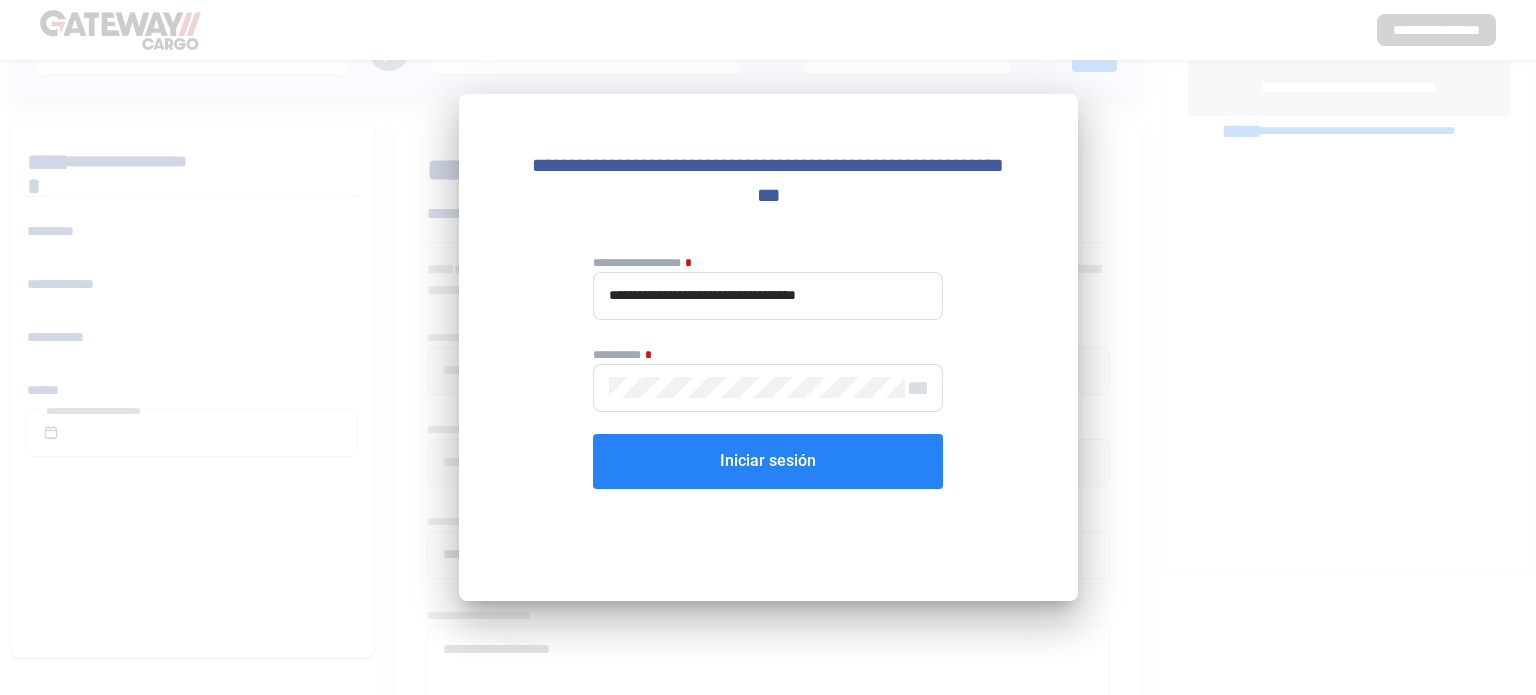 click on "Iniciar sesión" at bounding box center (768, 460) 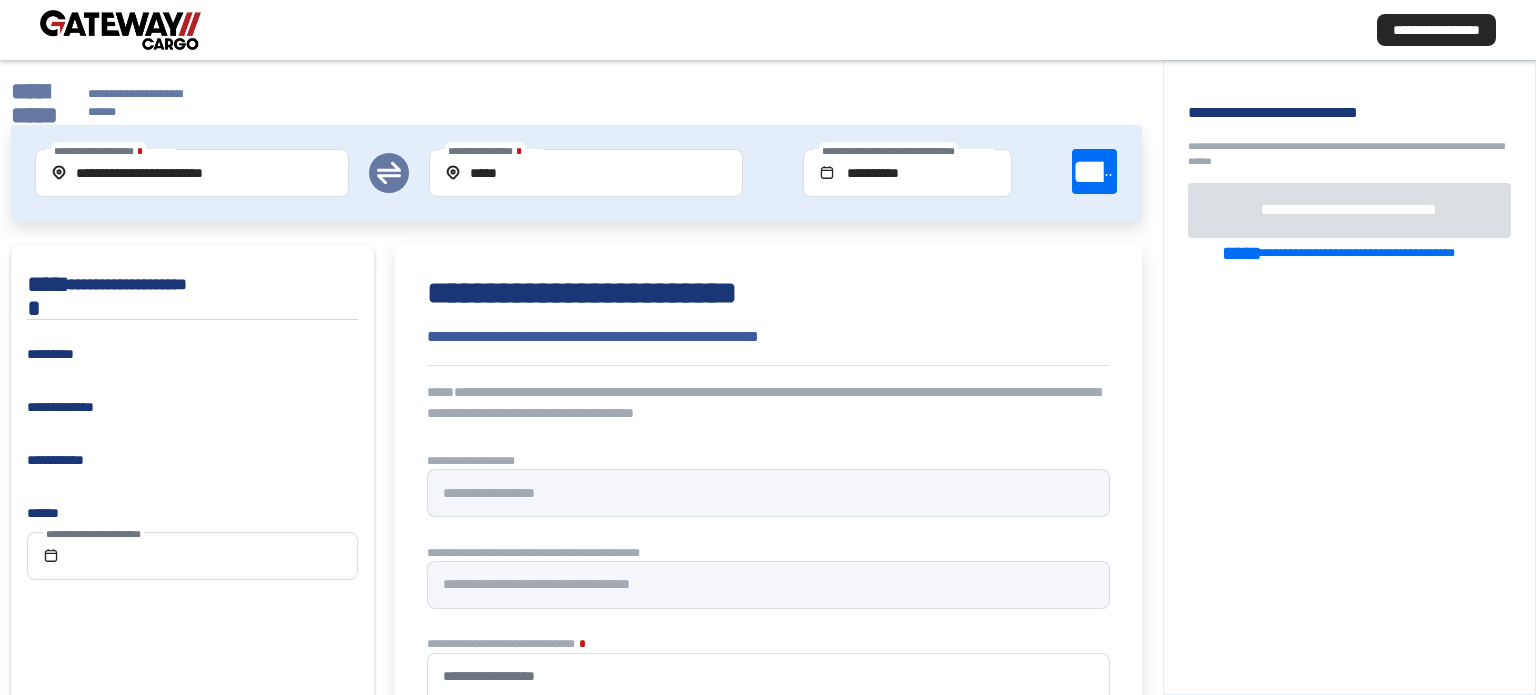 scroll, scrollTop: 122, scrollLeft: 0, axis: vertical 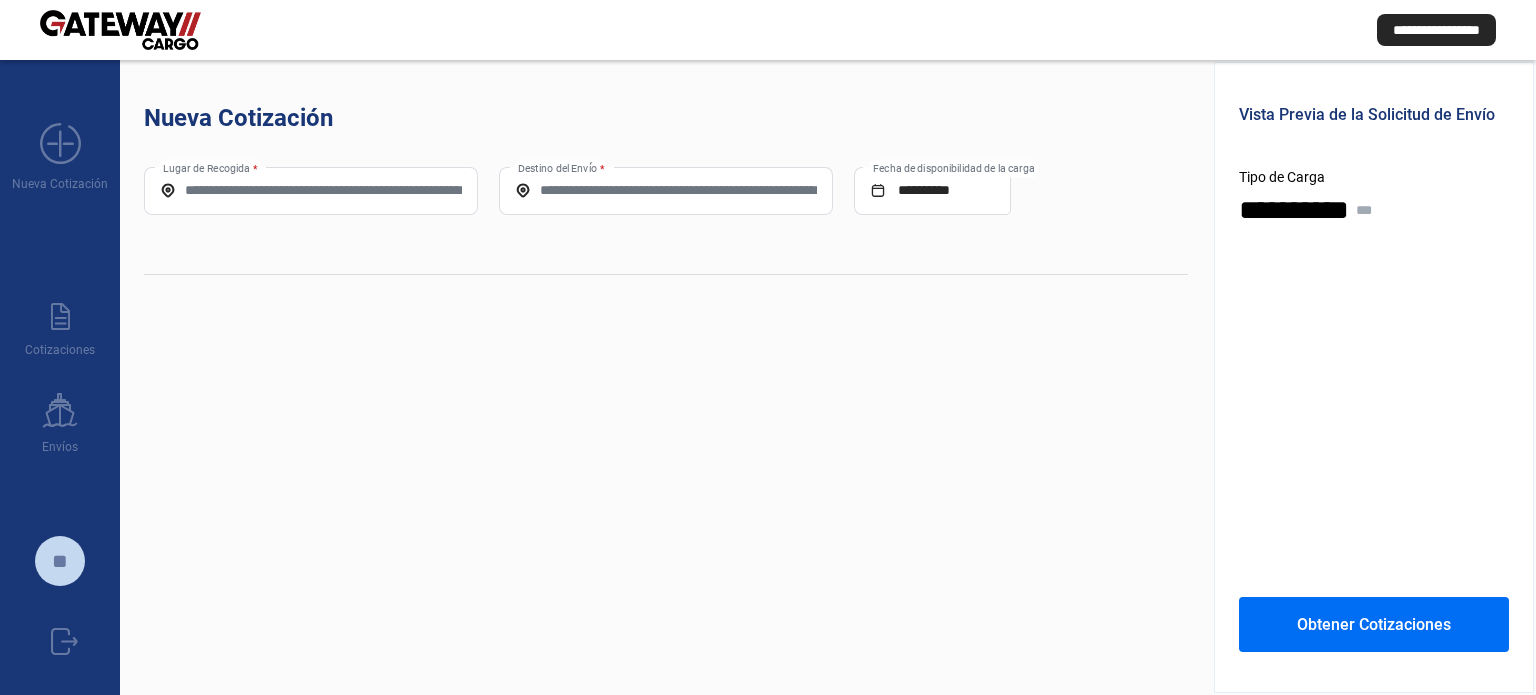 click on "Lugar de Recogida *" at bounding box center [311, 190] 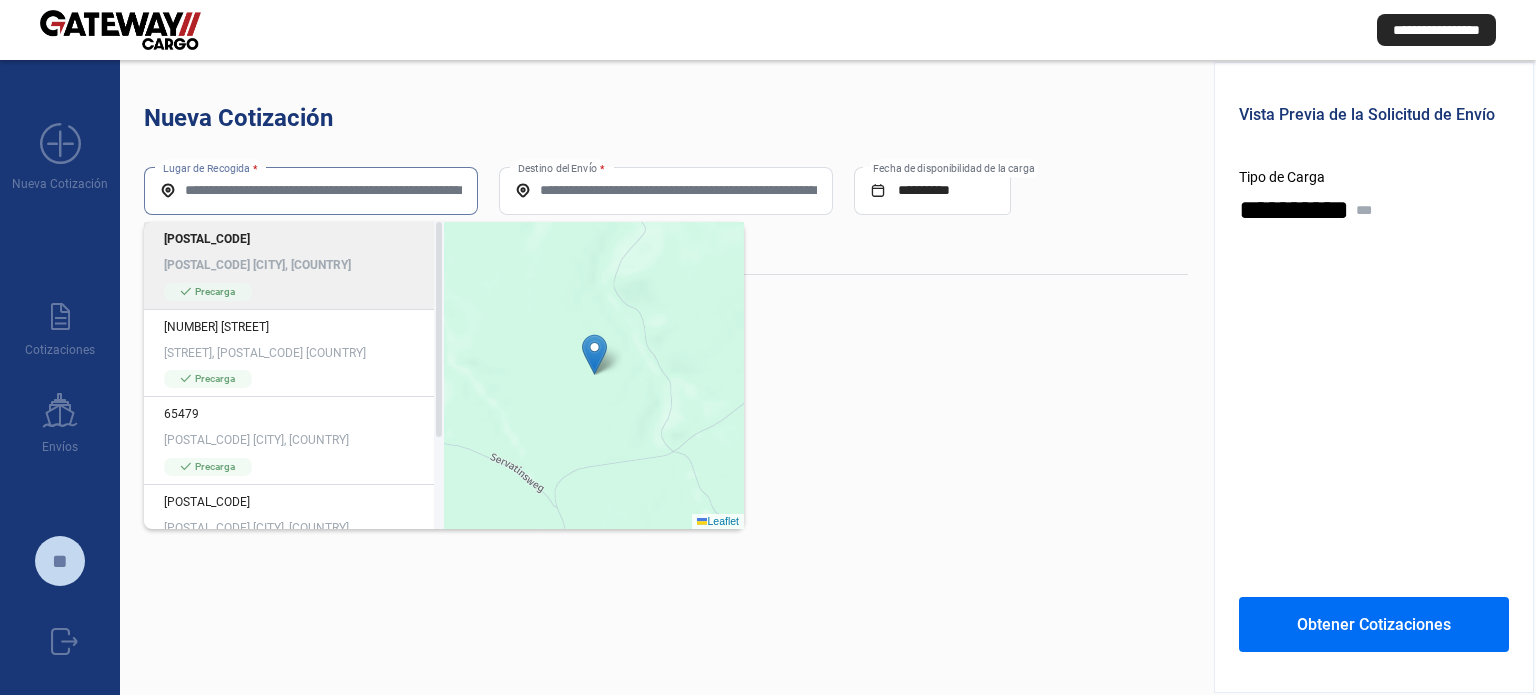 click on "[POSTAL_CODE] [CITY], [COUNTRY]" at bounding box center [294, 265] 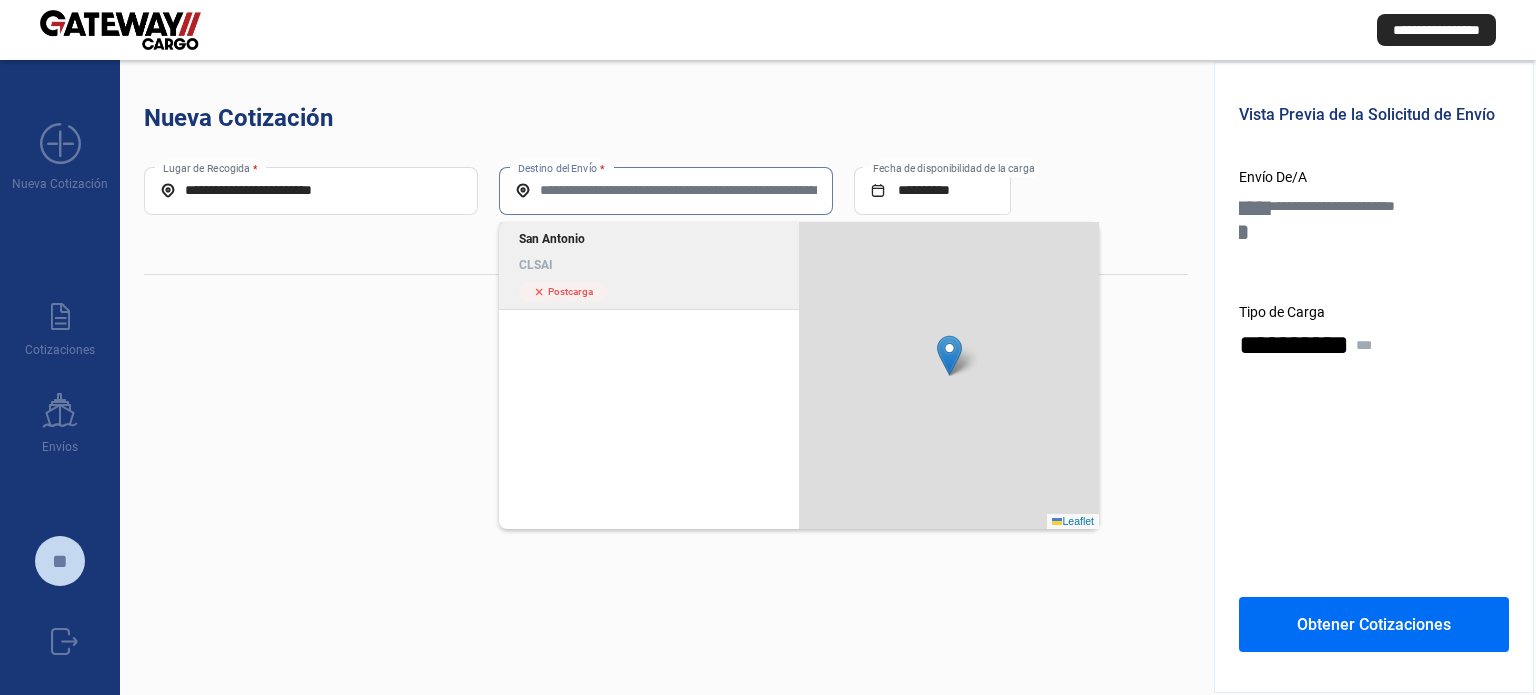 click on "Destino del Envío *" at bounding box center [666, 190] 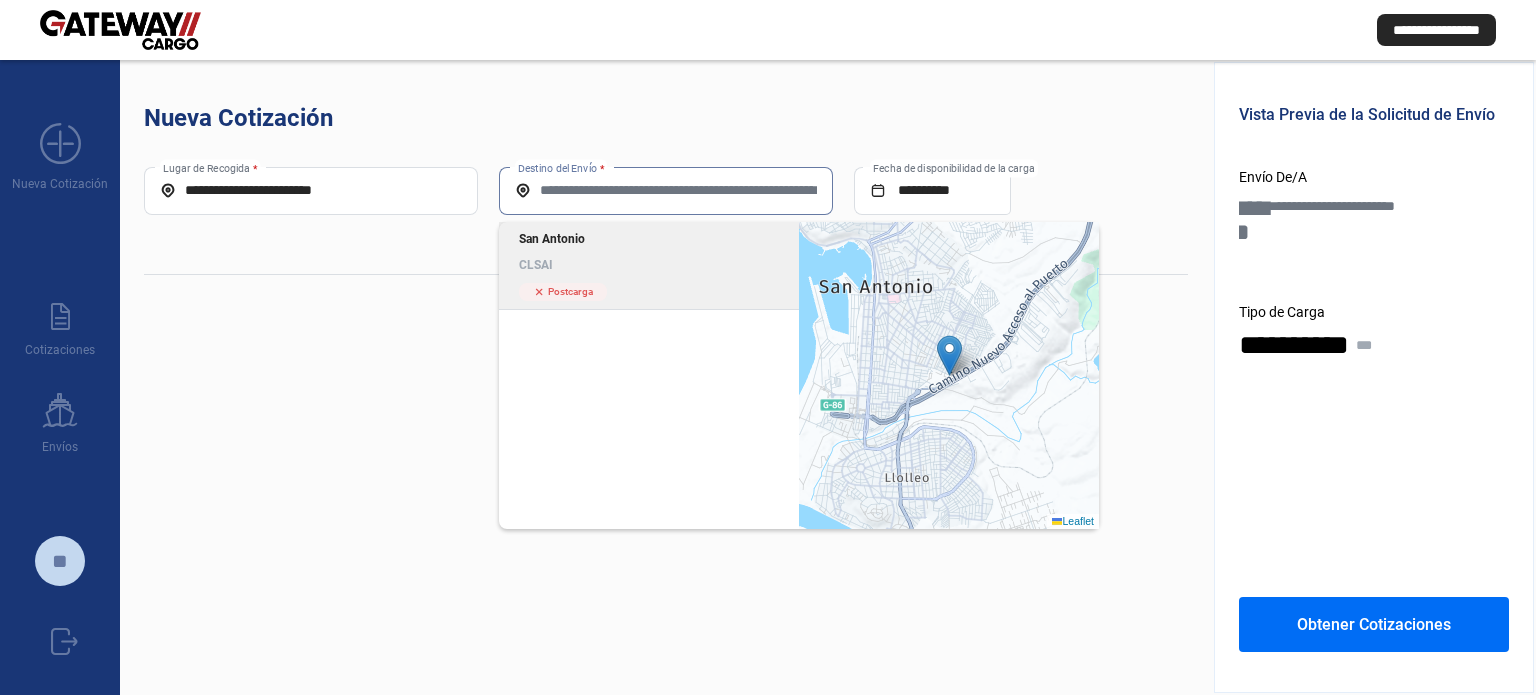 click on "CLSAI" at bounding box center [649, 265] 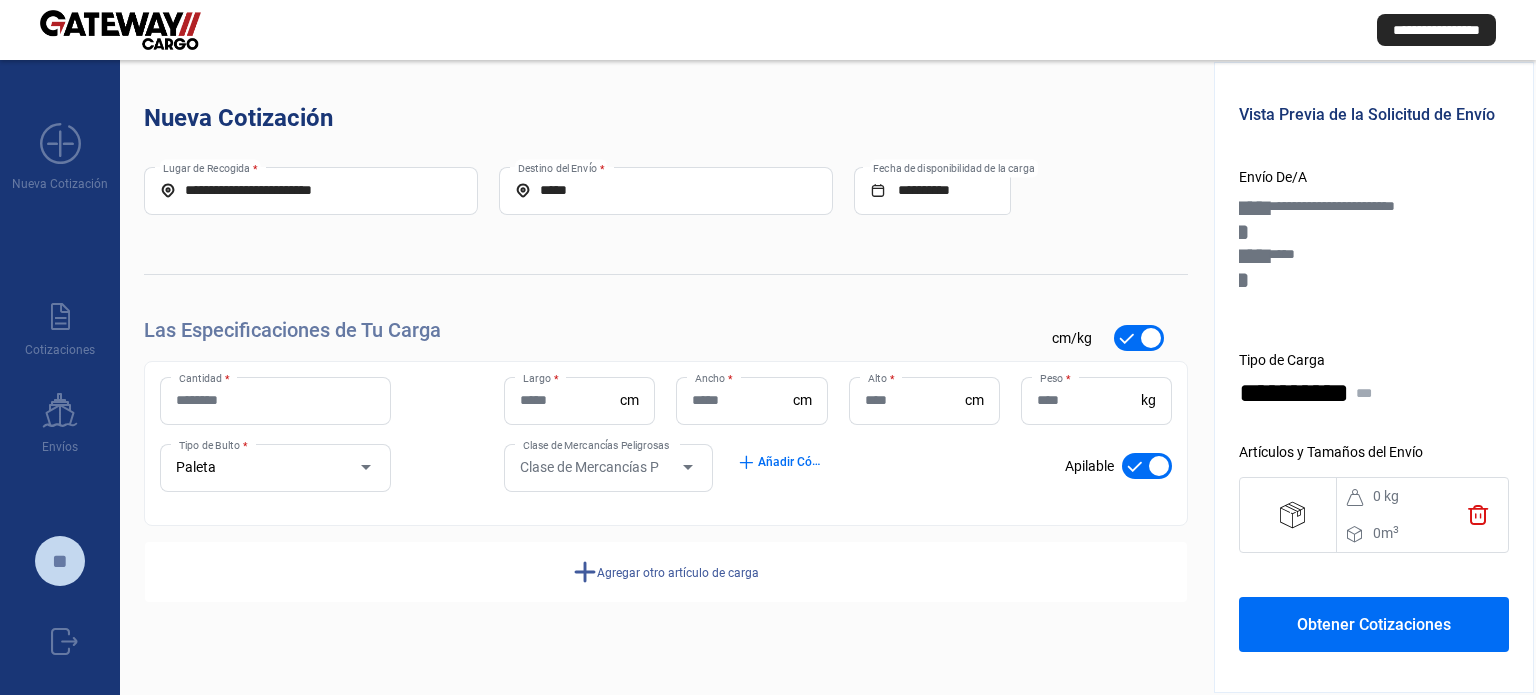 click on "Cantidad *" at bounding box center [275, 400] 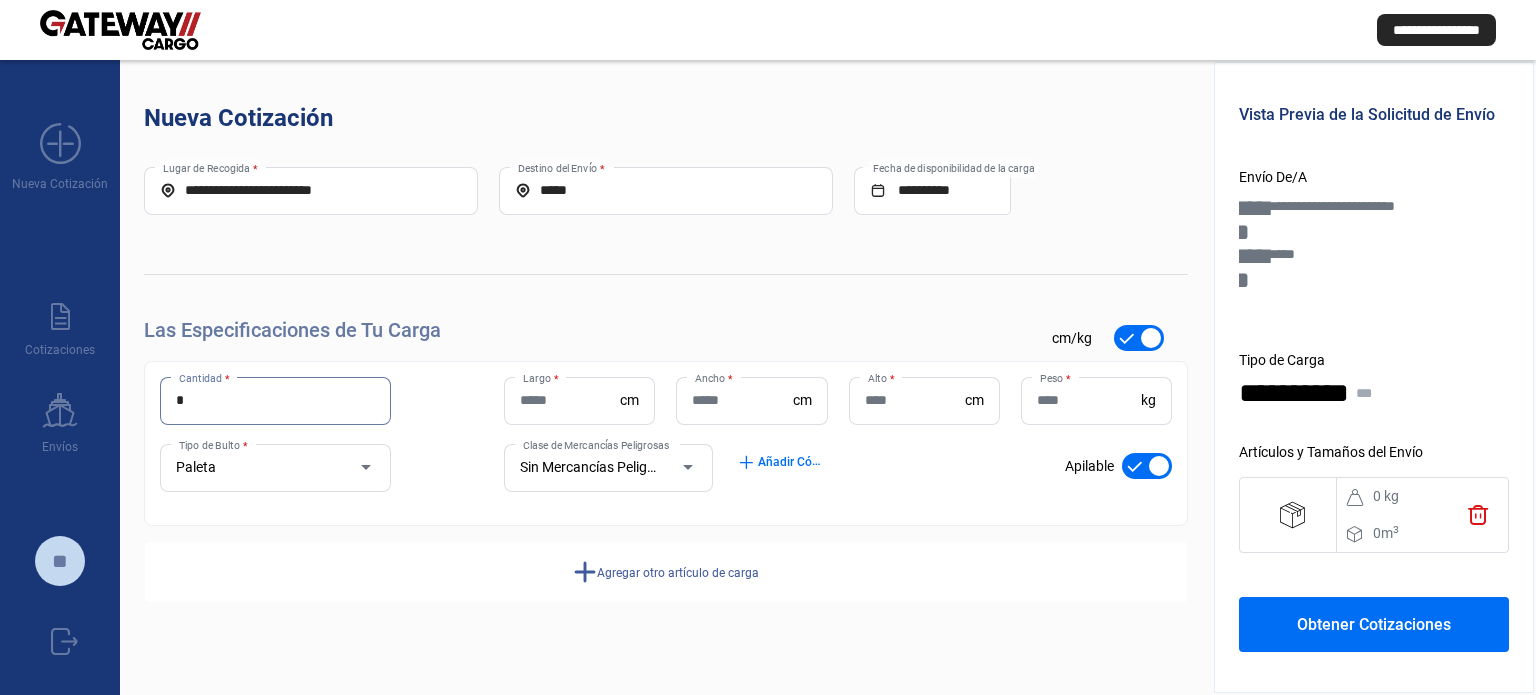 type on "*" 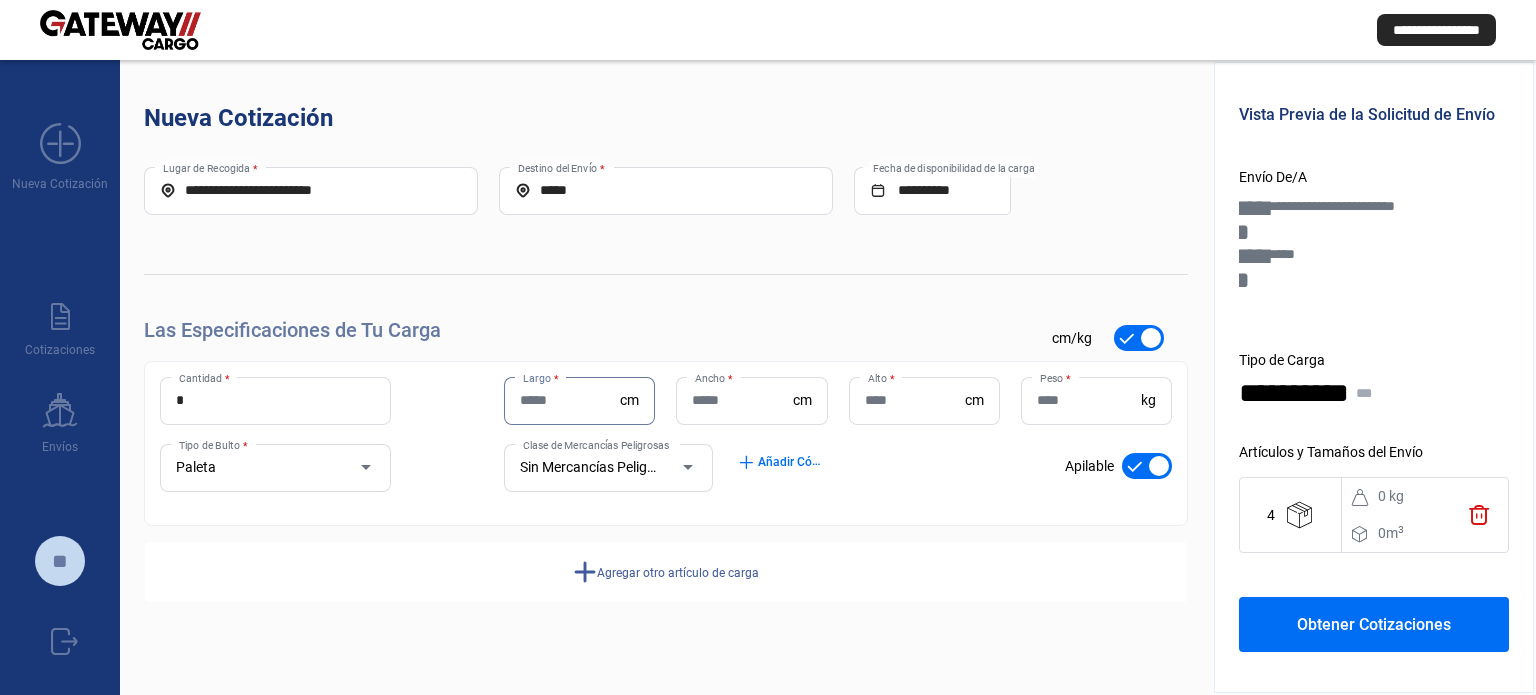 click on "Largo  *" at bounding box center (570, 400) 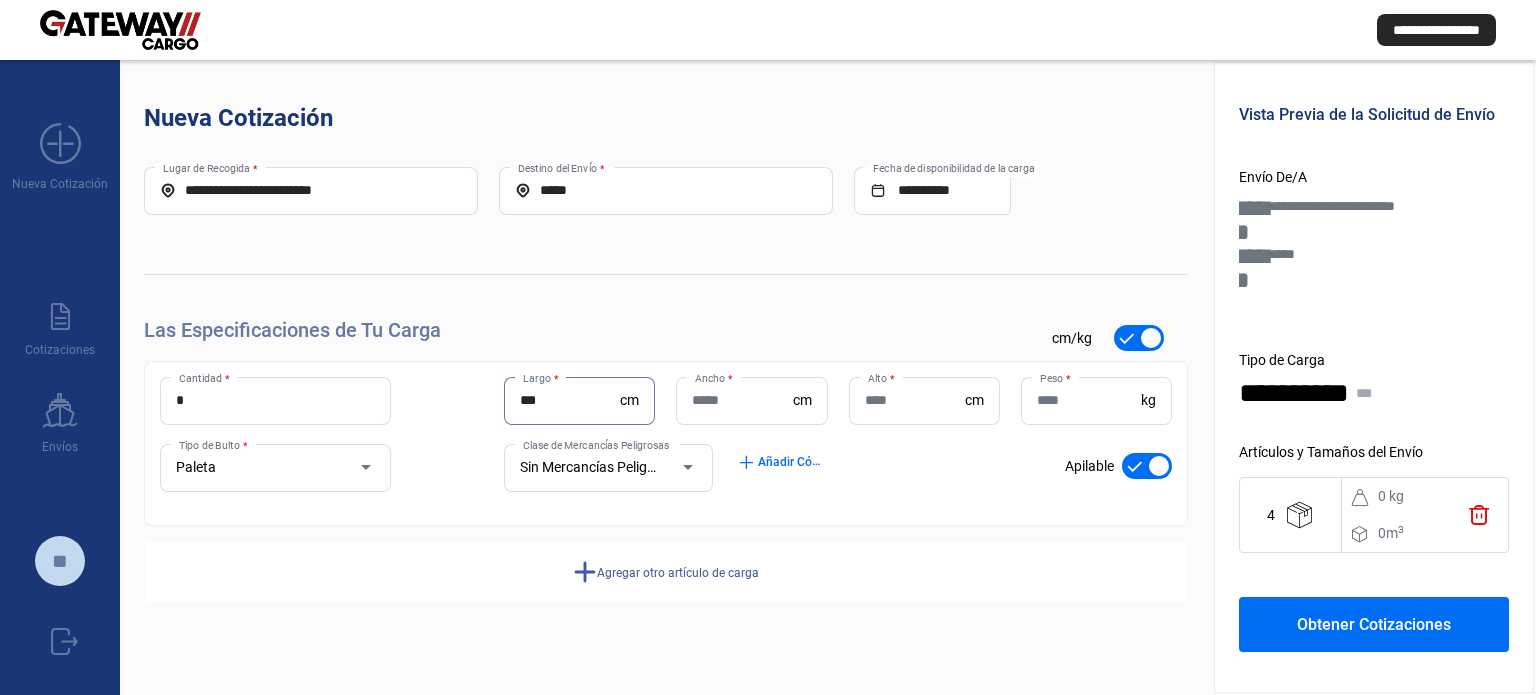 type on "***" 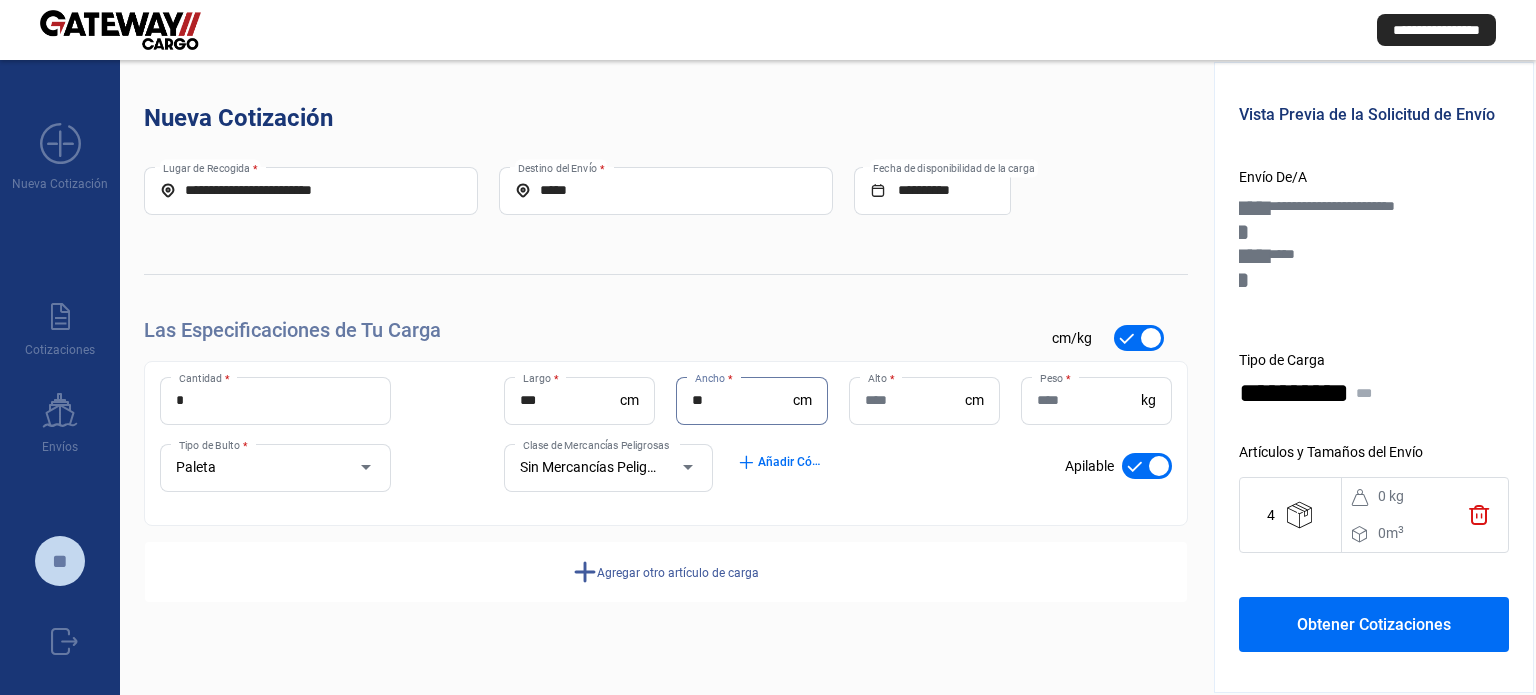 type on "**" 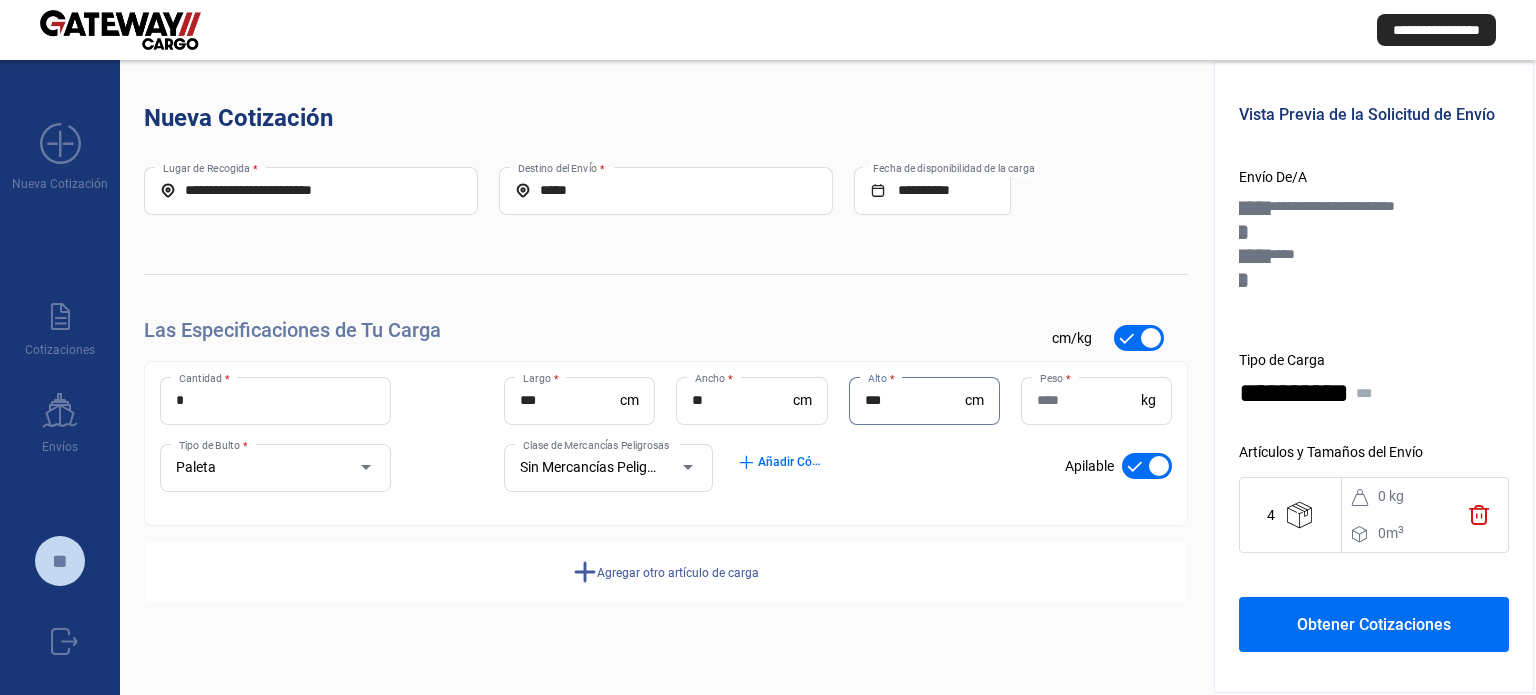 type on "***" 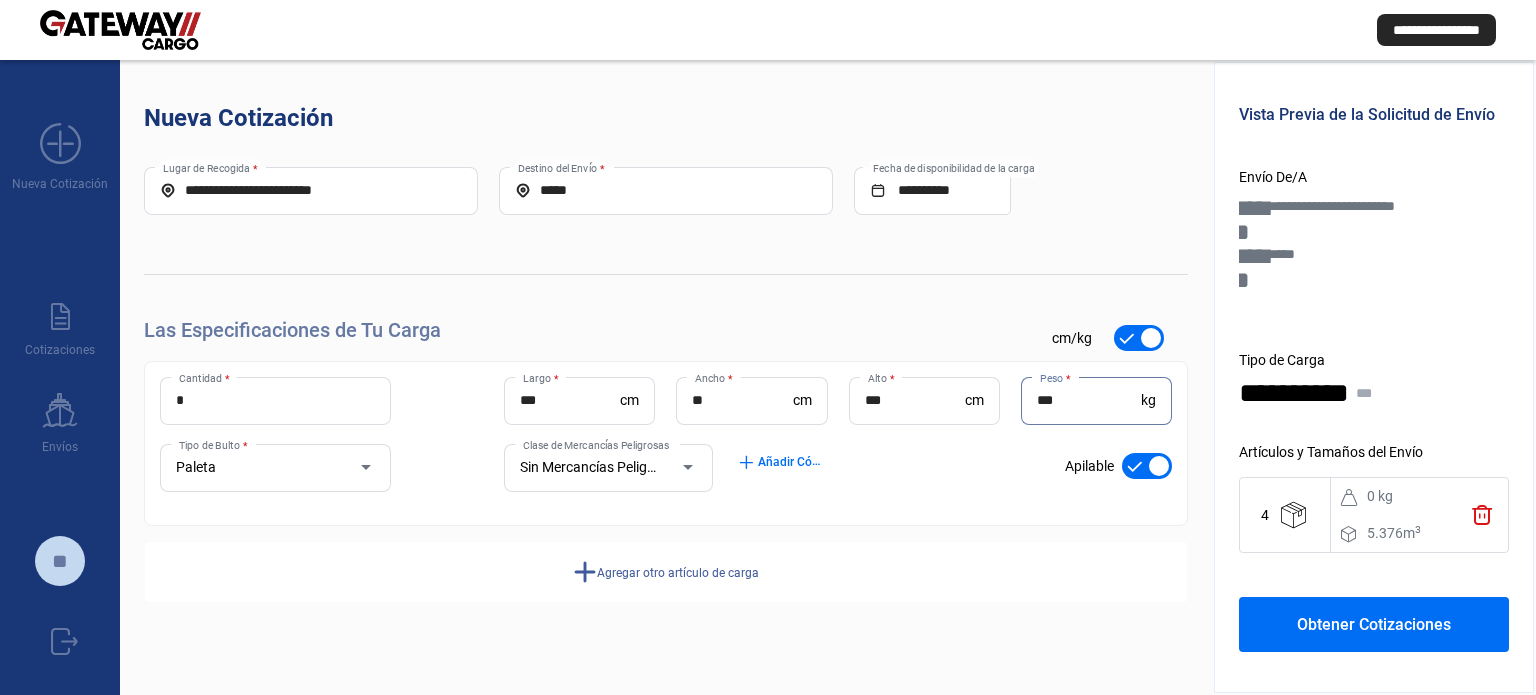 type on "***" 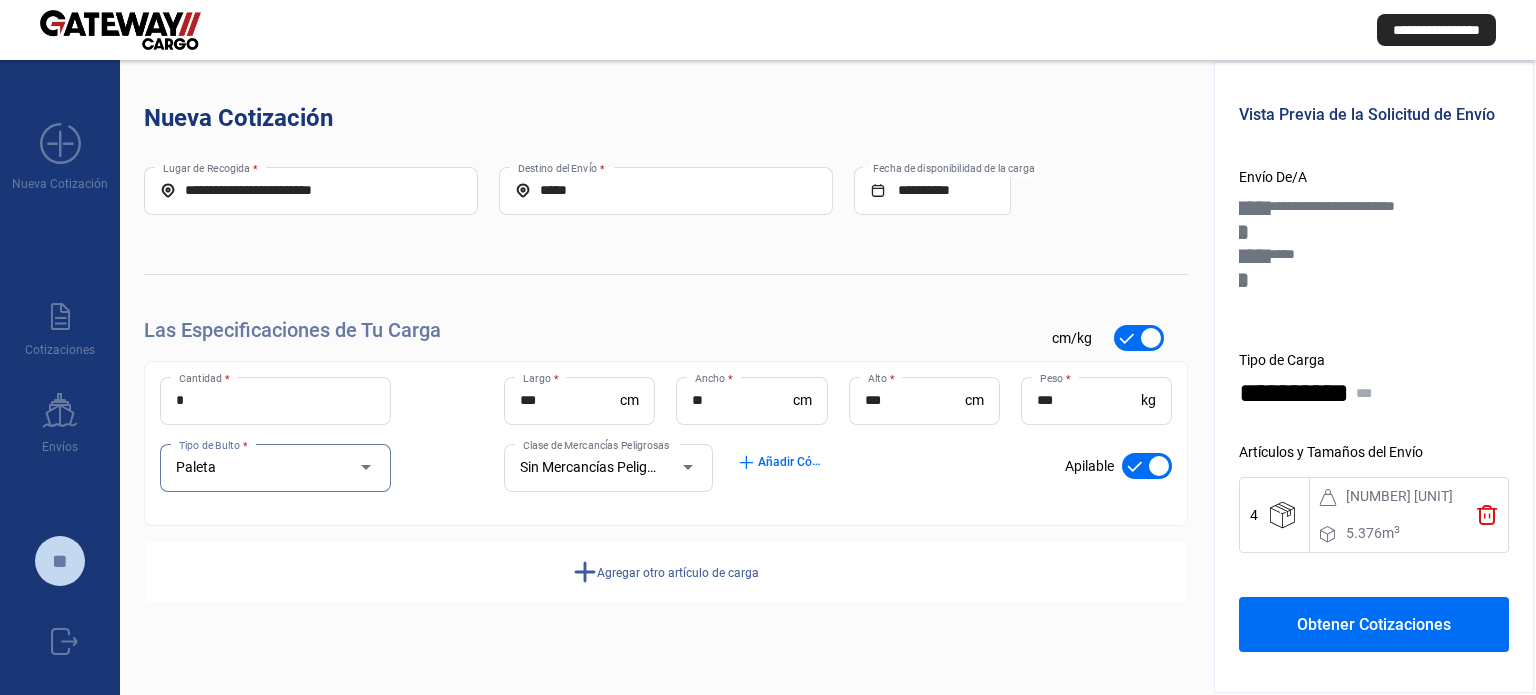 click on "Obtener Cotizaciones" at bounding box center (1374, 624) 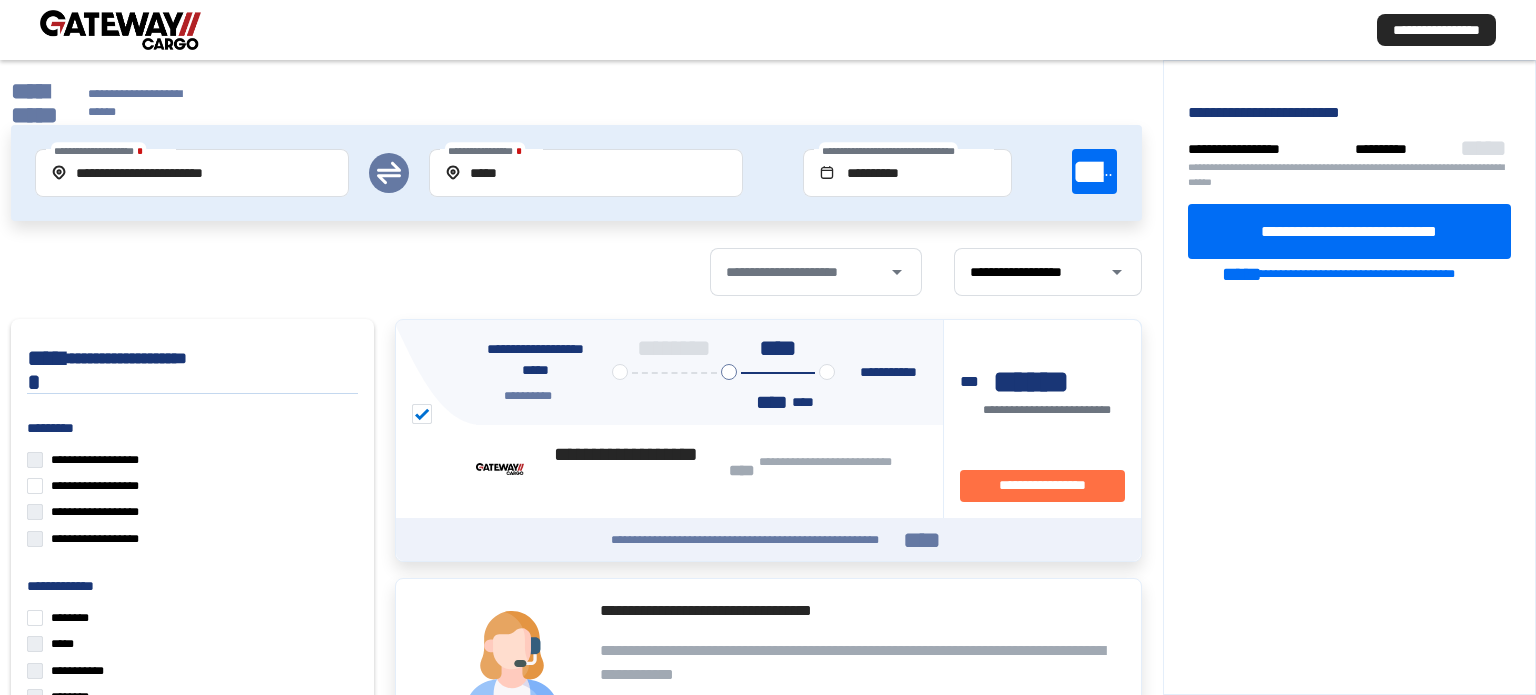 click on "**********" at bounding box center [1350, 231] 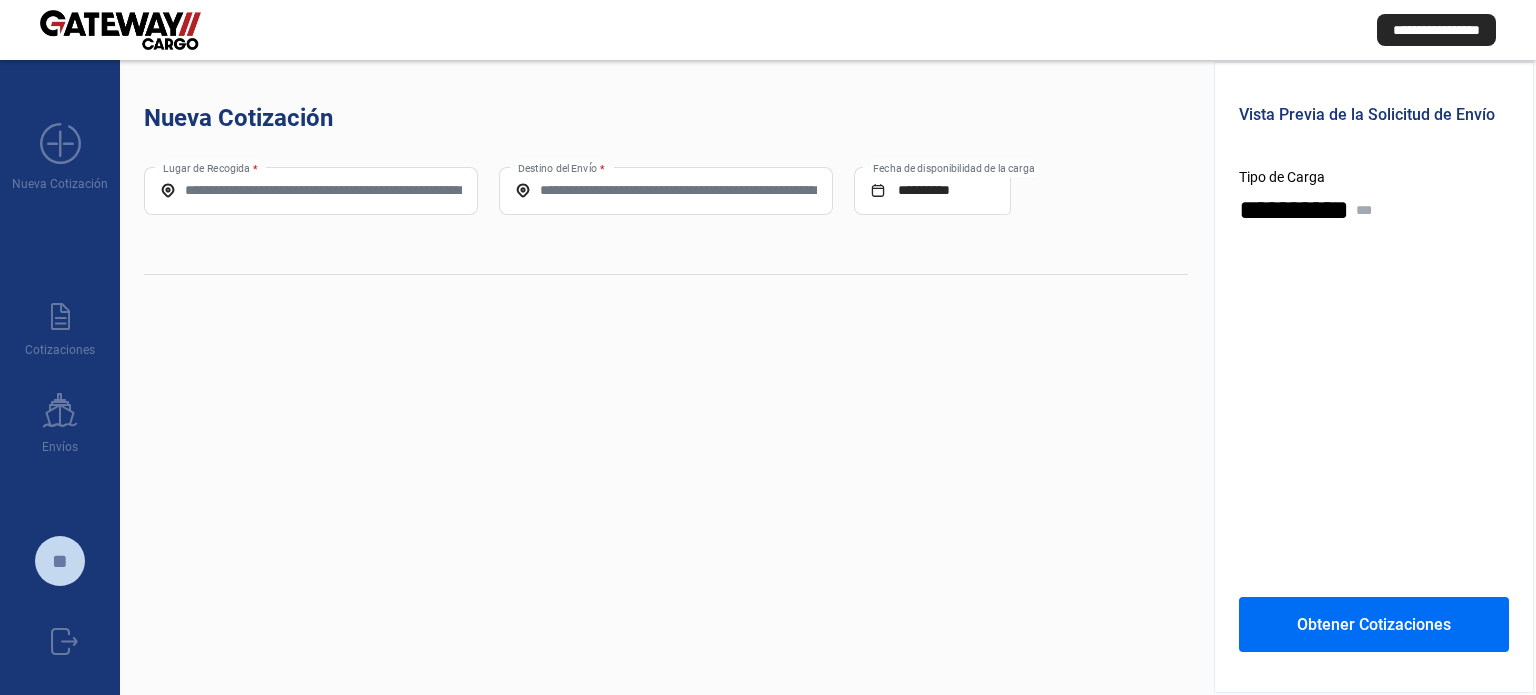 click on "Lugar de Recogida *" at bounding box center [311, 190] 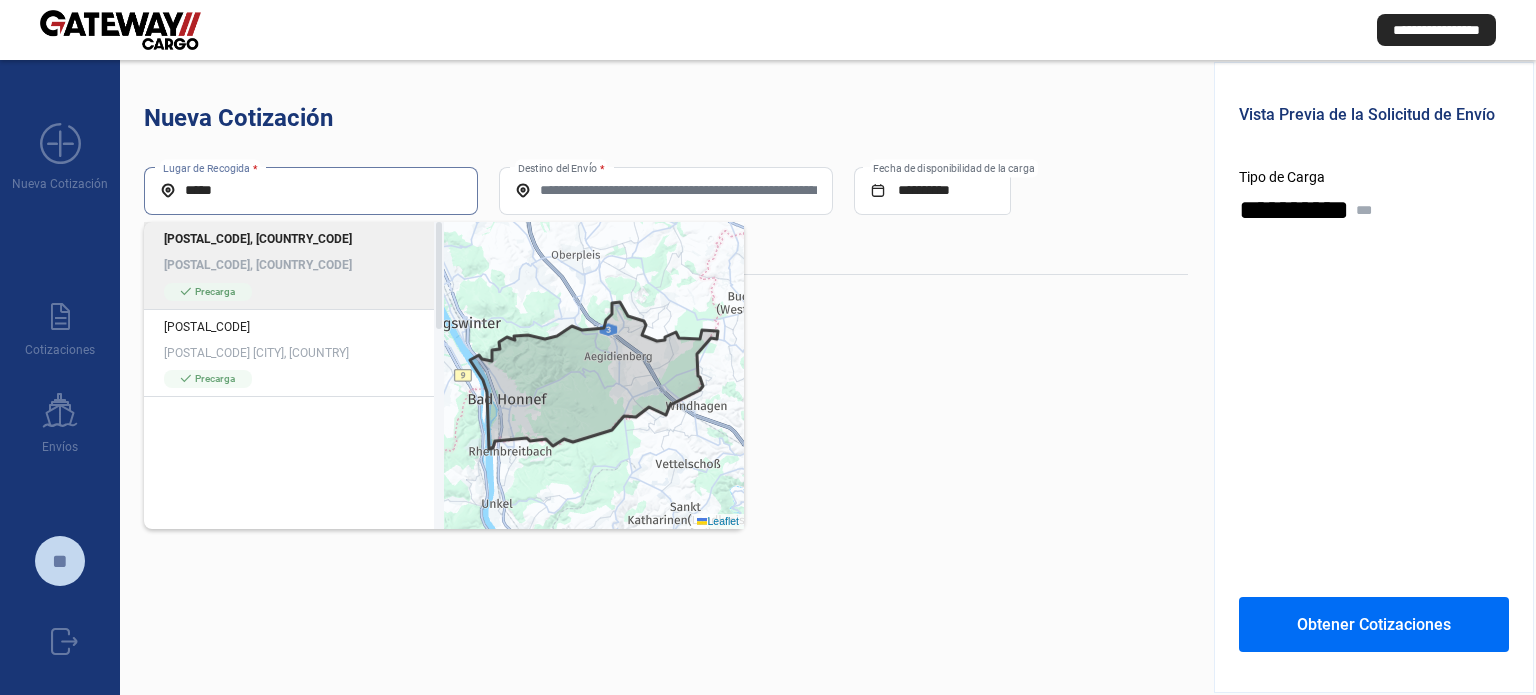 type on "*****" 